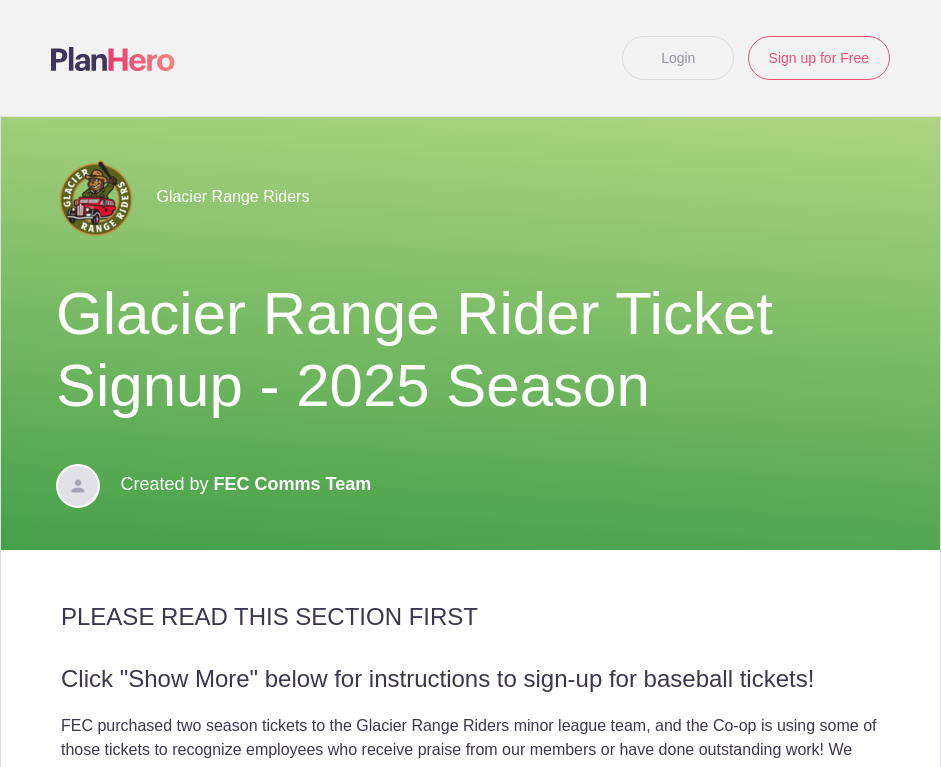 scroll, scrollTop: 0, scrollLeft: 0, axis: both 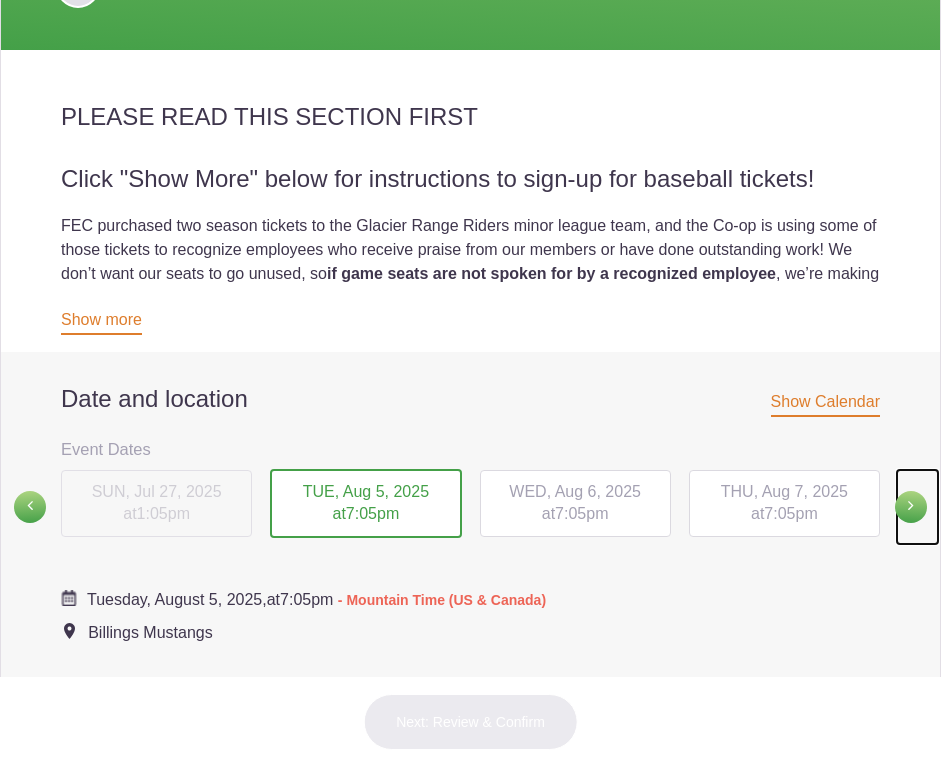 click at bounding box center [911, 507] 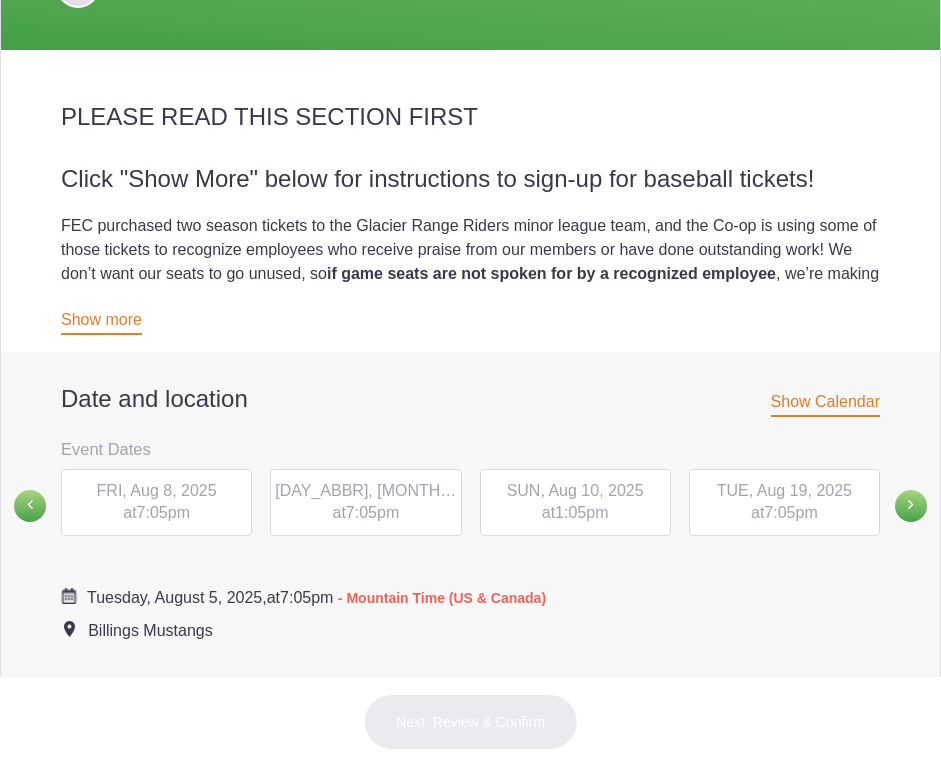 click on "[DAY_ABBR], [MONTH] [DAY_NUM], [YEAR]
at
[TIME]" at bounding box center [575, 503] 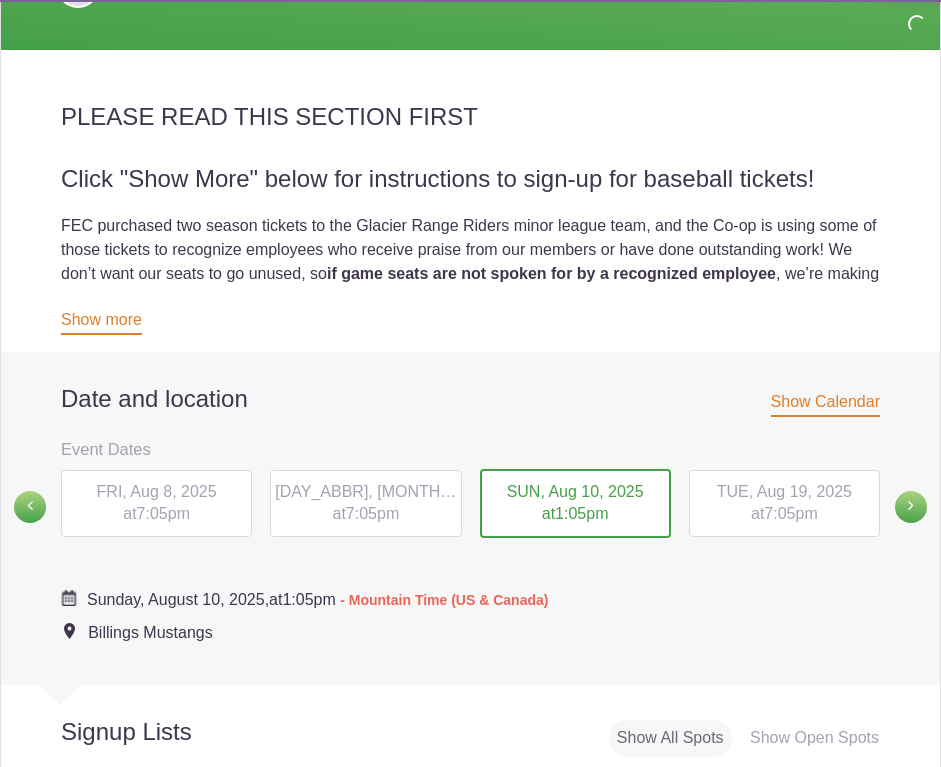 click on "1:05pm" at bounding box center (581, 513) 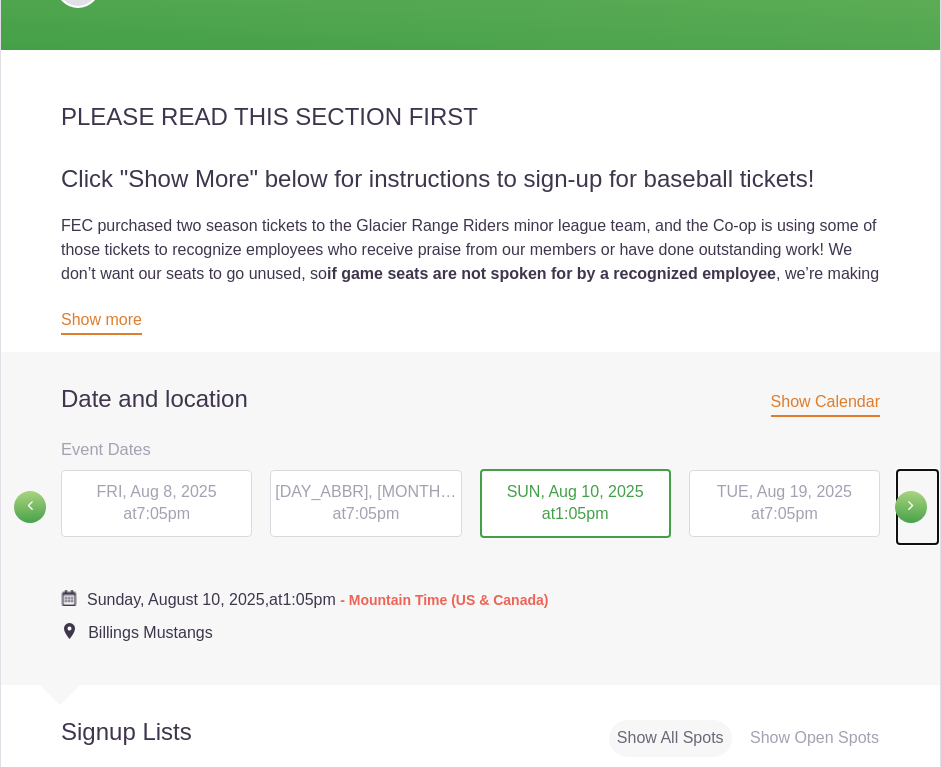 click at bounding box center [911, 507] 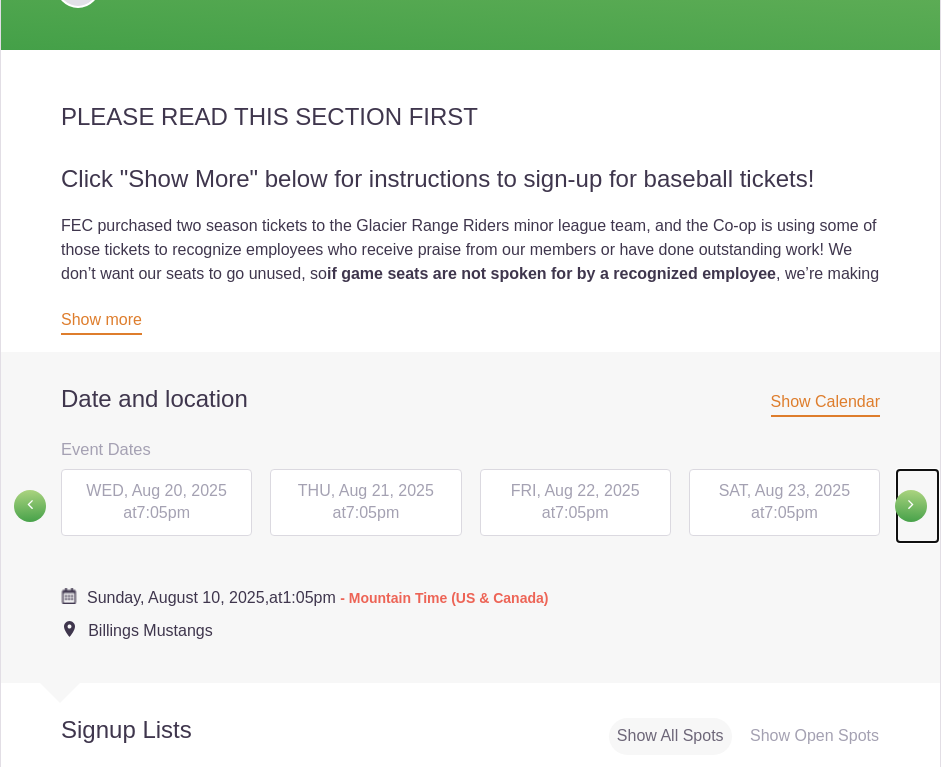 click at bounding box center (911, 506) 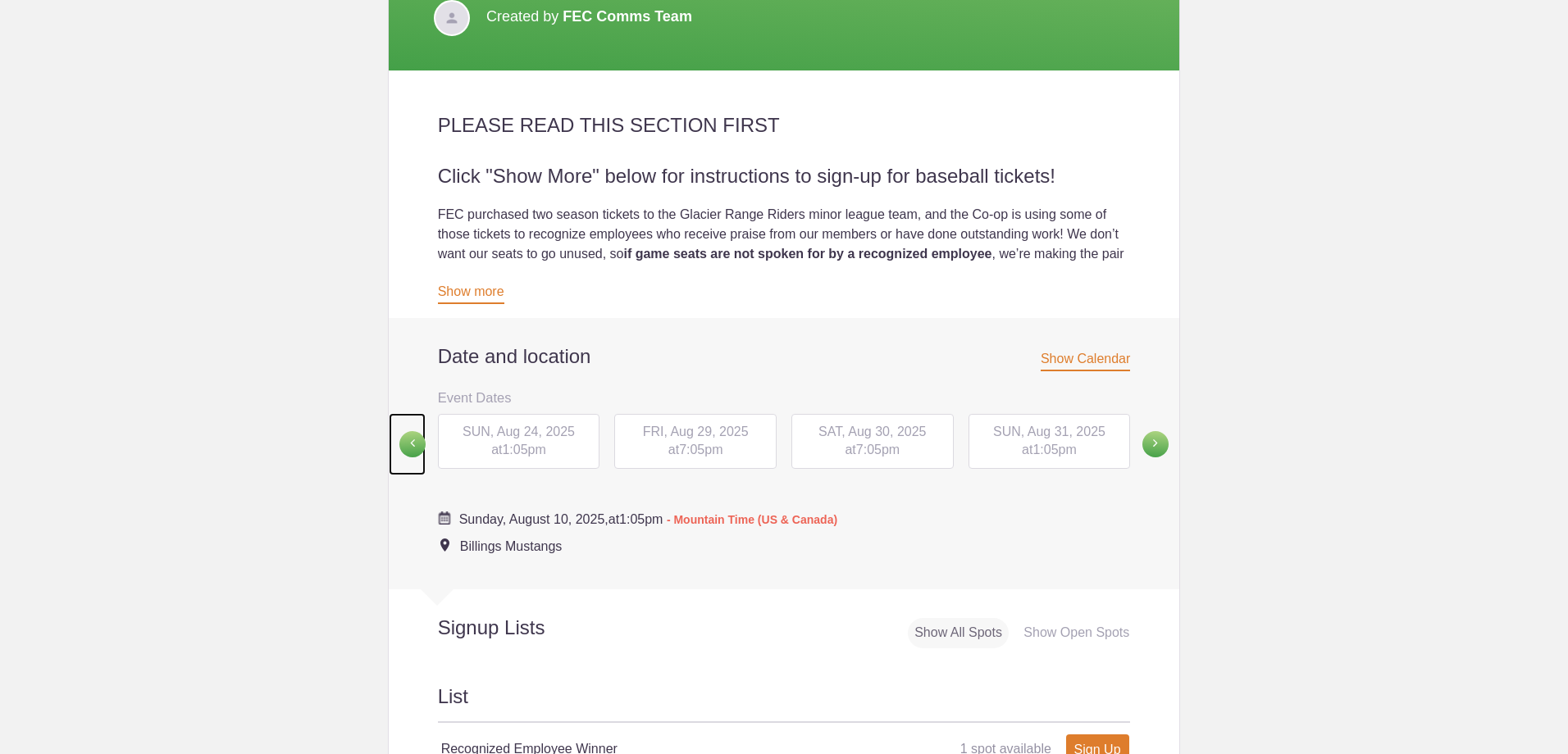 click at bounding box center (413, 444) 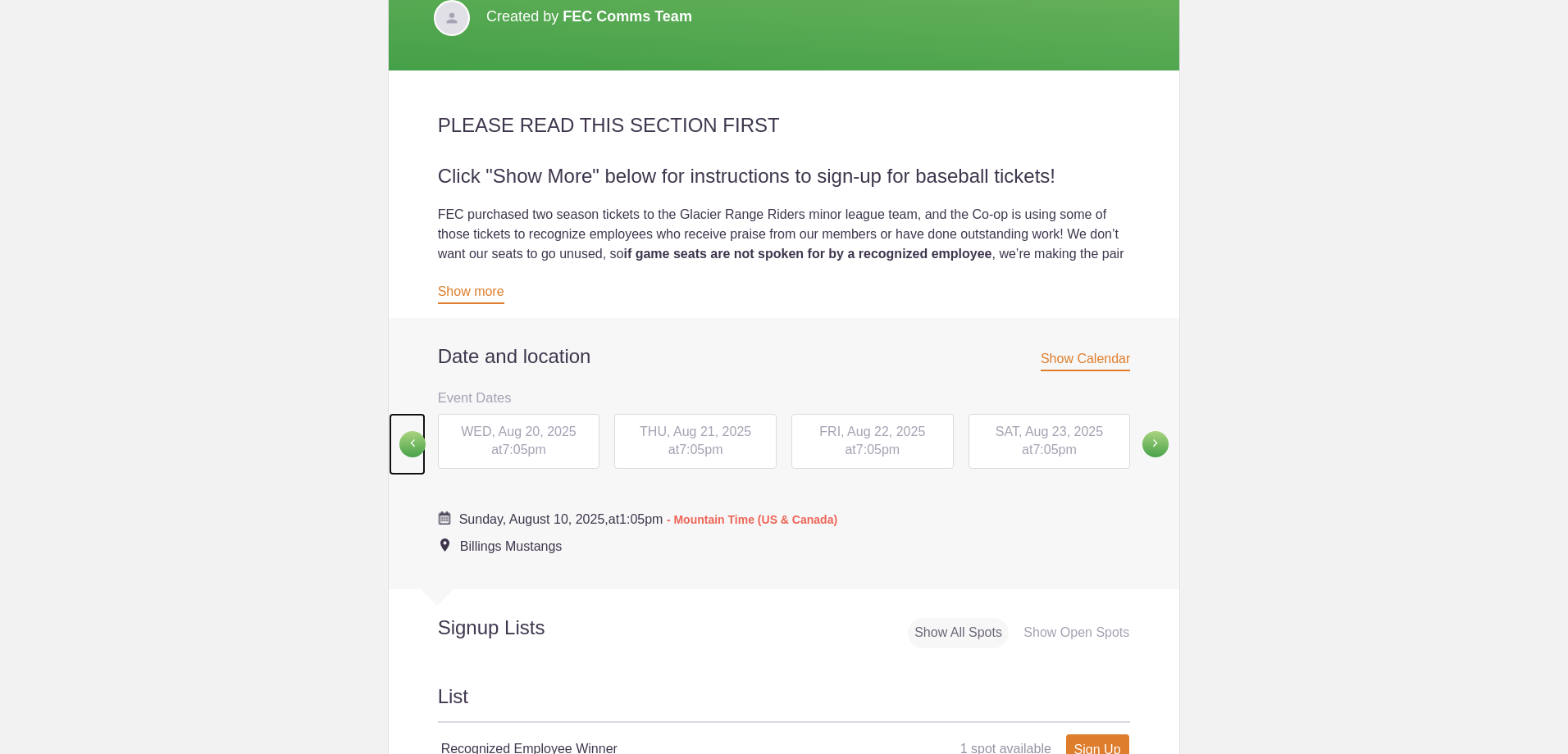 click at bounding box center (413, 444) 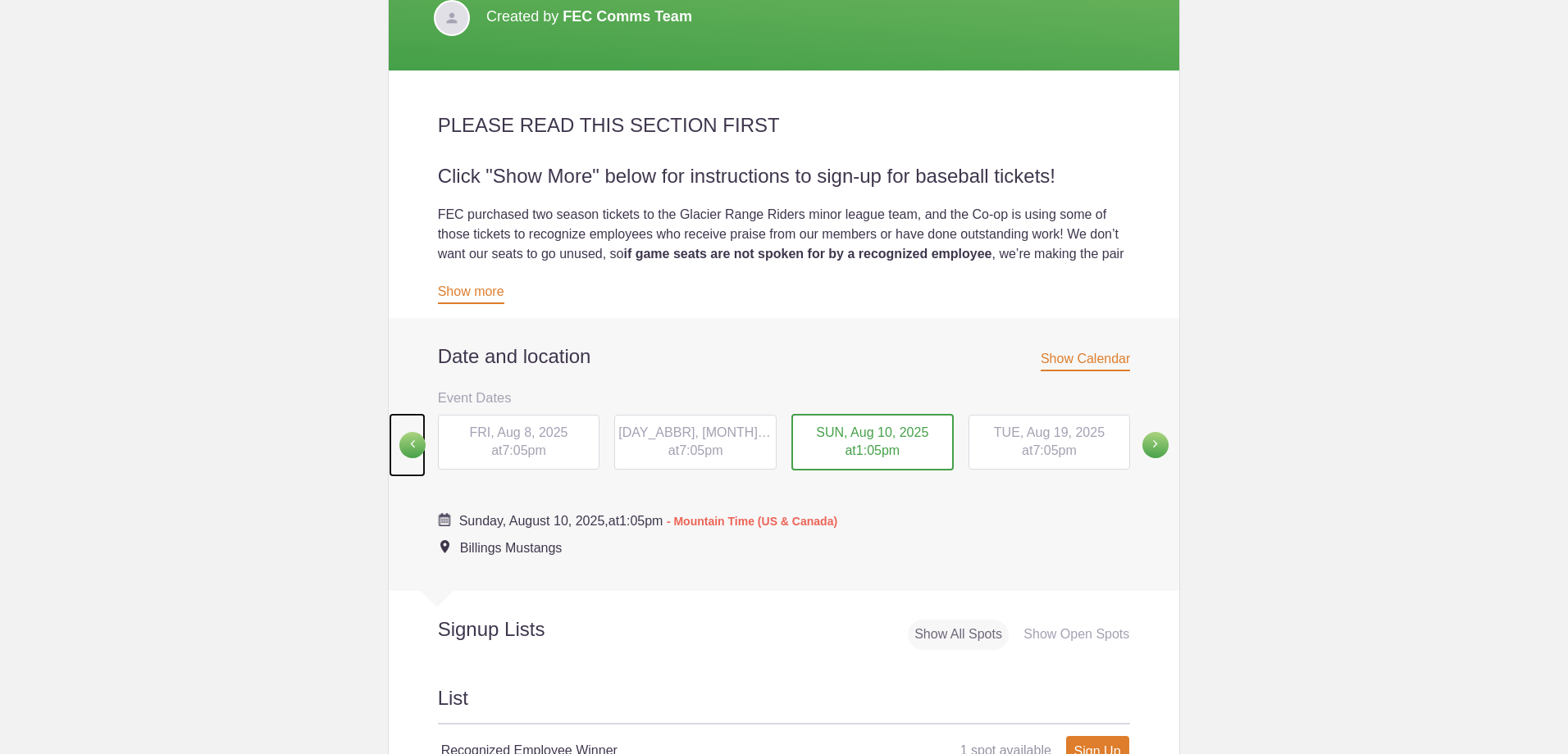 click at bounding box center [413, 445] 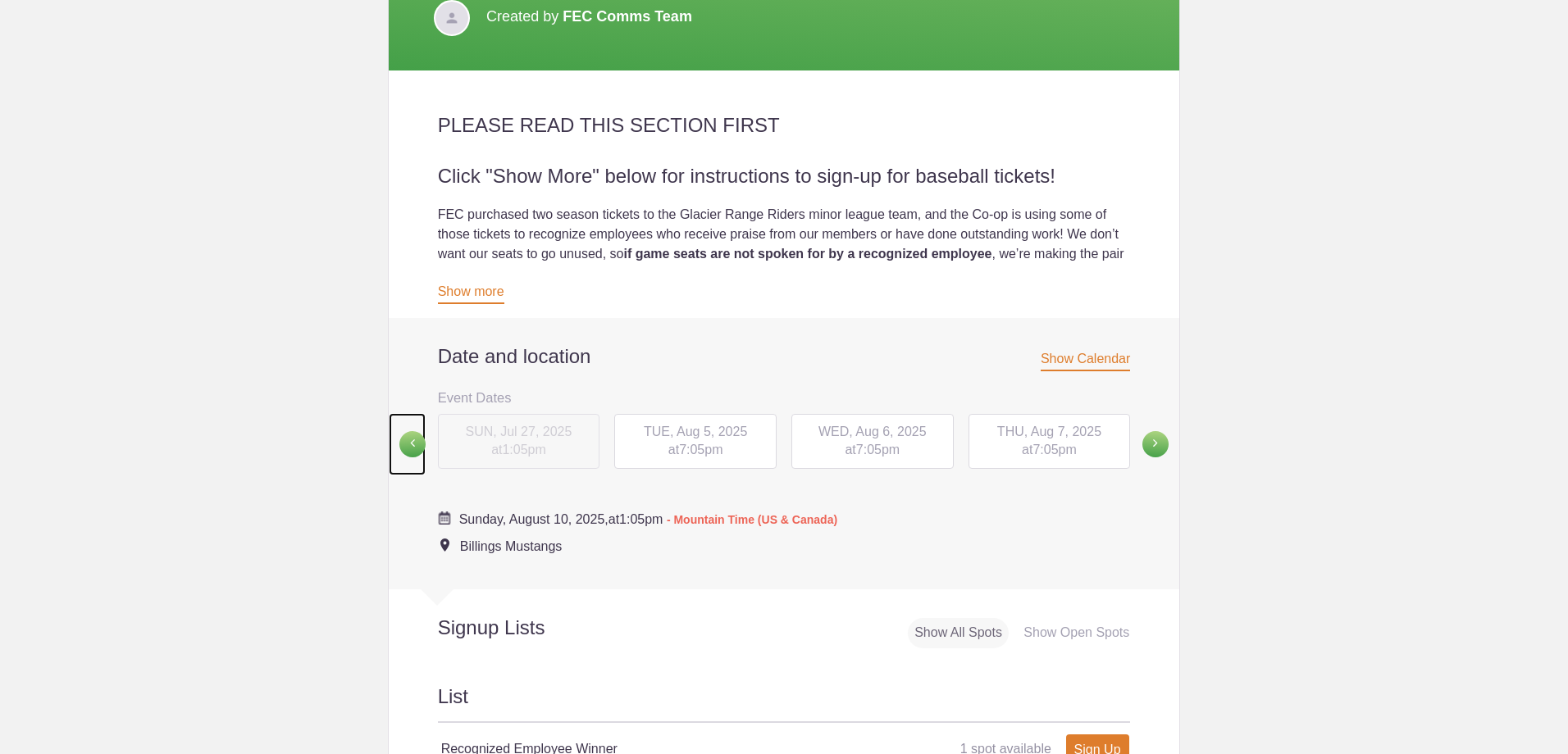 click at bounding box center [413, 444] 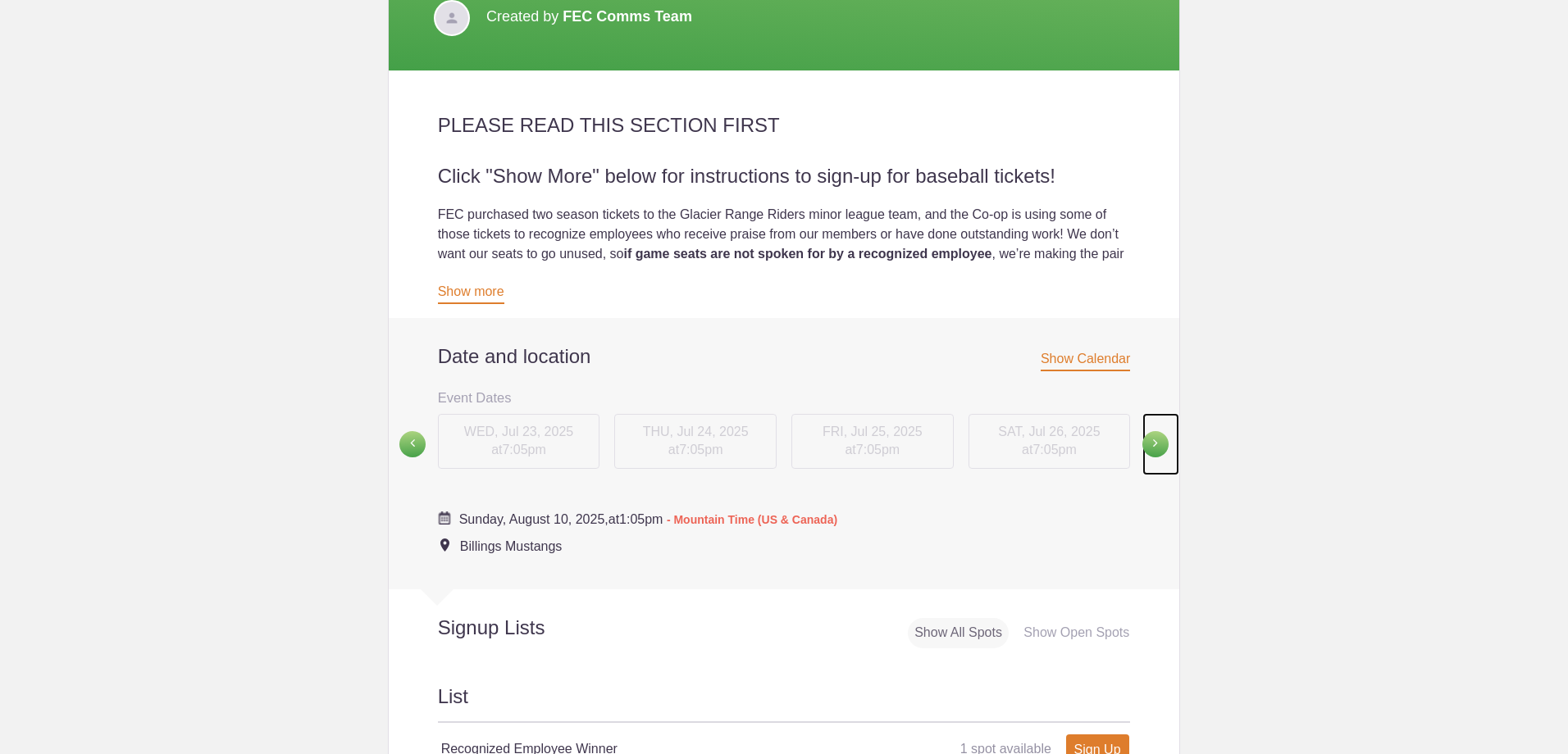 click at bounding box center [1160, 444] 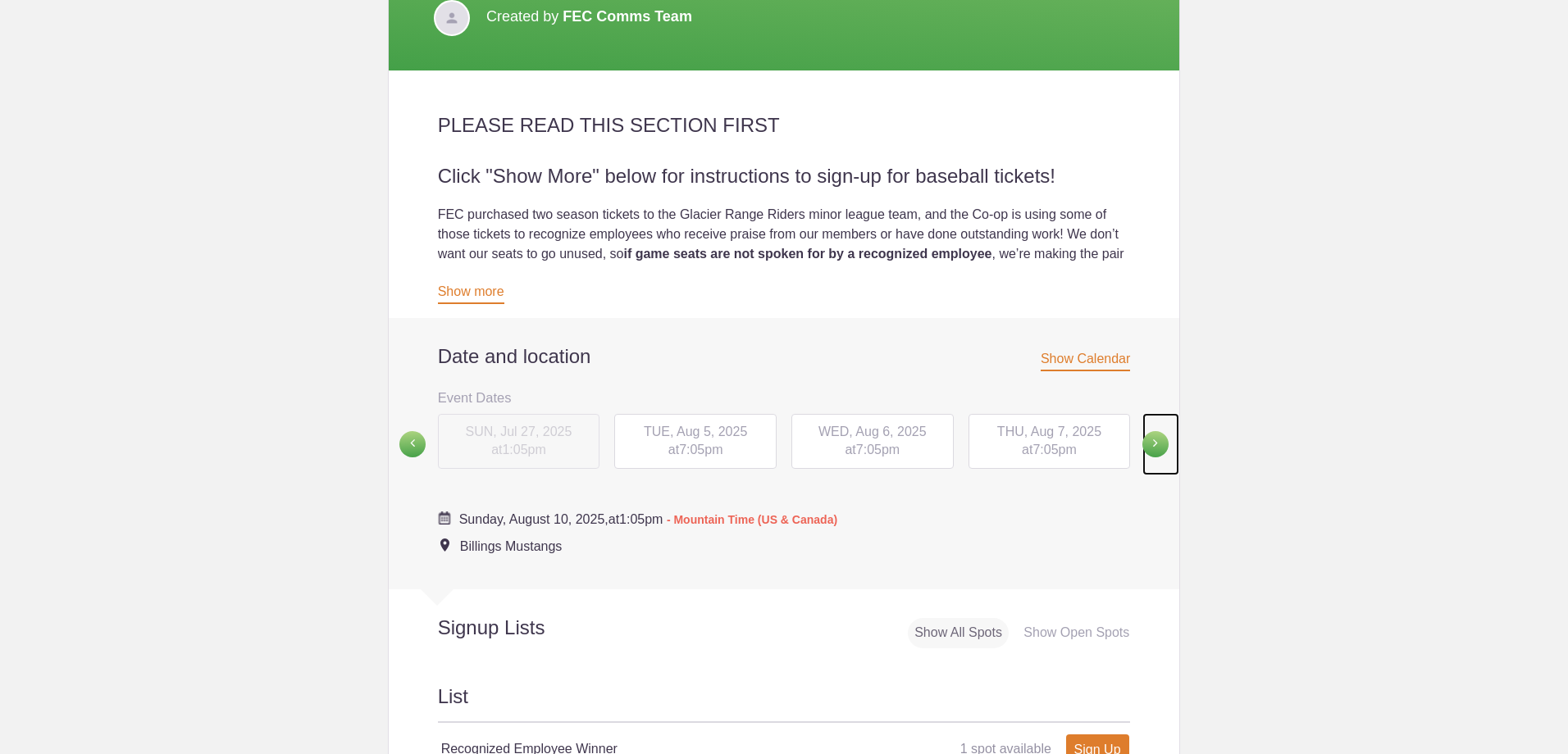 click at bounding box center (1155, 444) 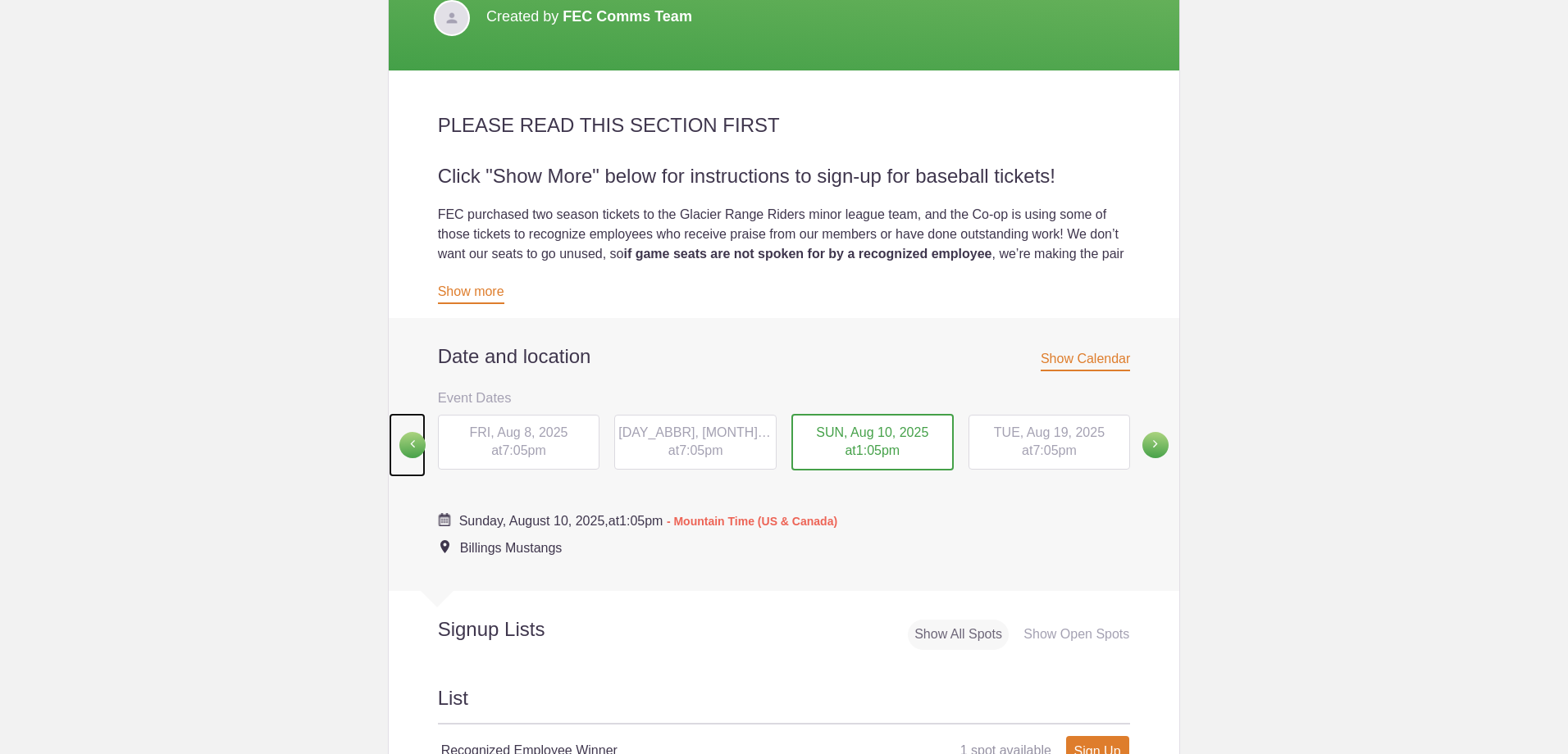 click at bounding box center (413, 445) 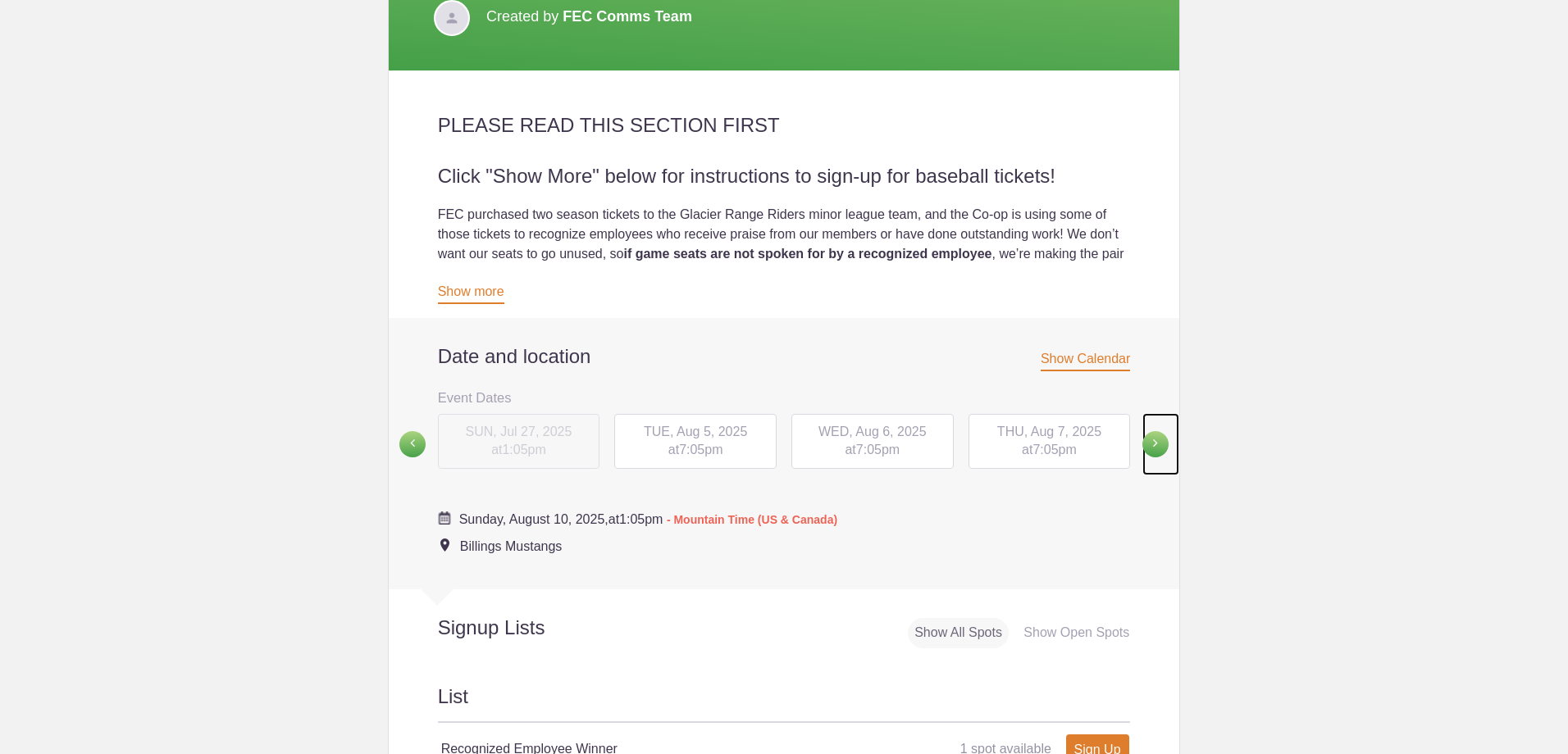 click at bounding box center (1155, 444) 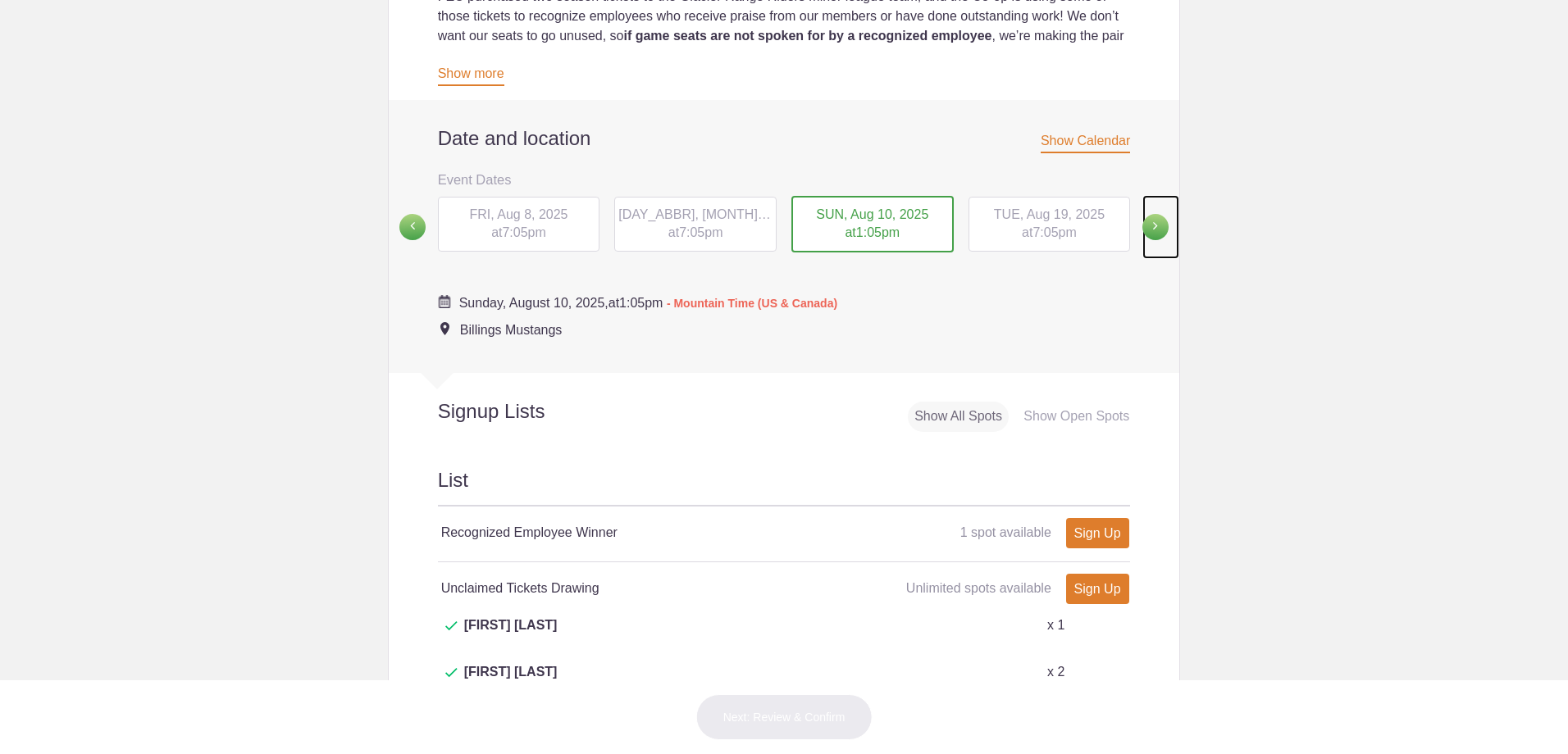 scroll, scrollTop: 656, scrollLeft: 0, axis: vertical 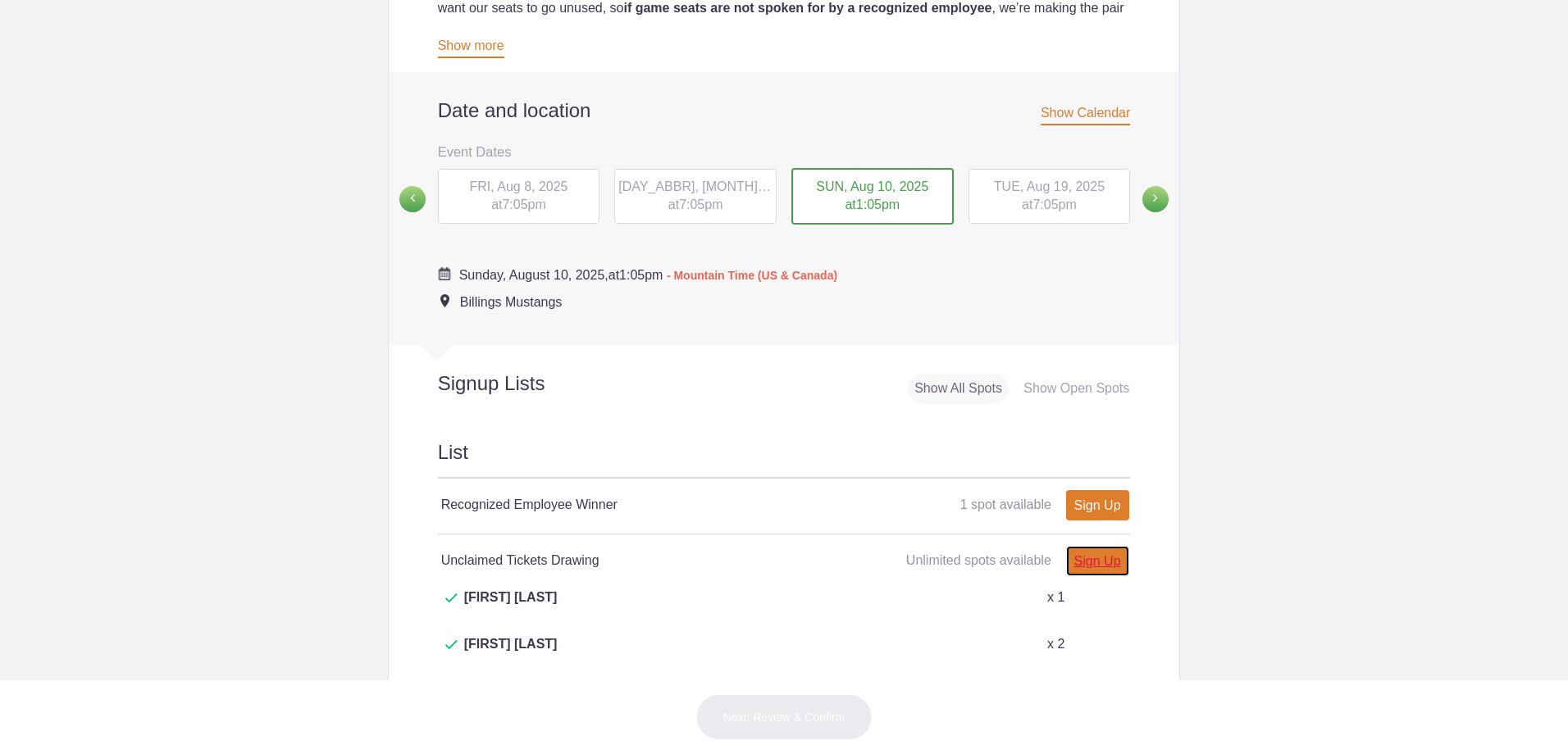 click on "Sign Up" at bounding box center [1097, 561] 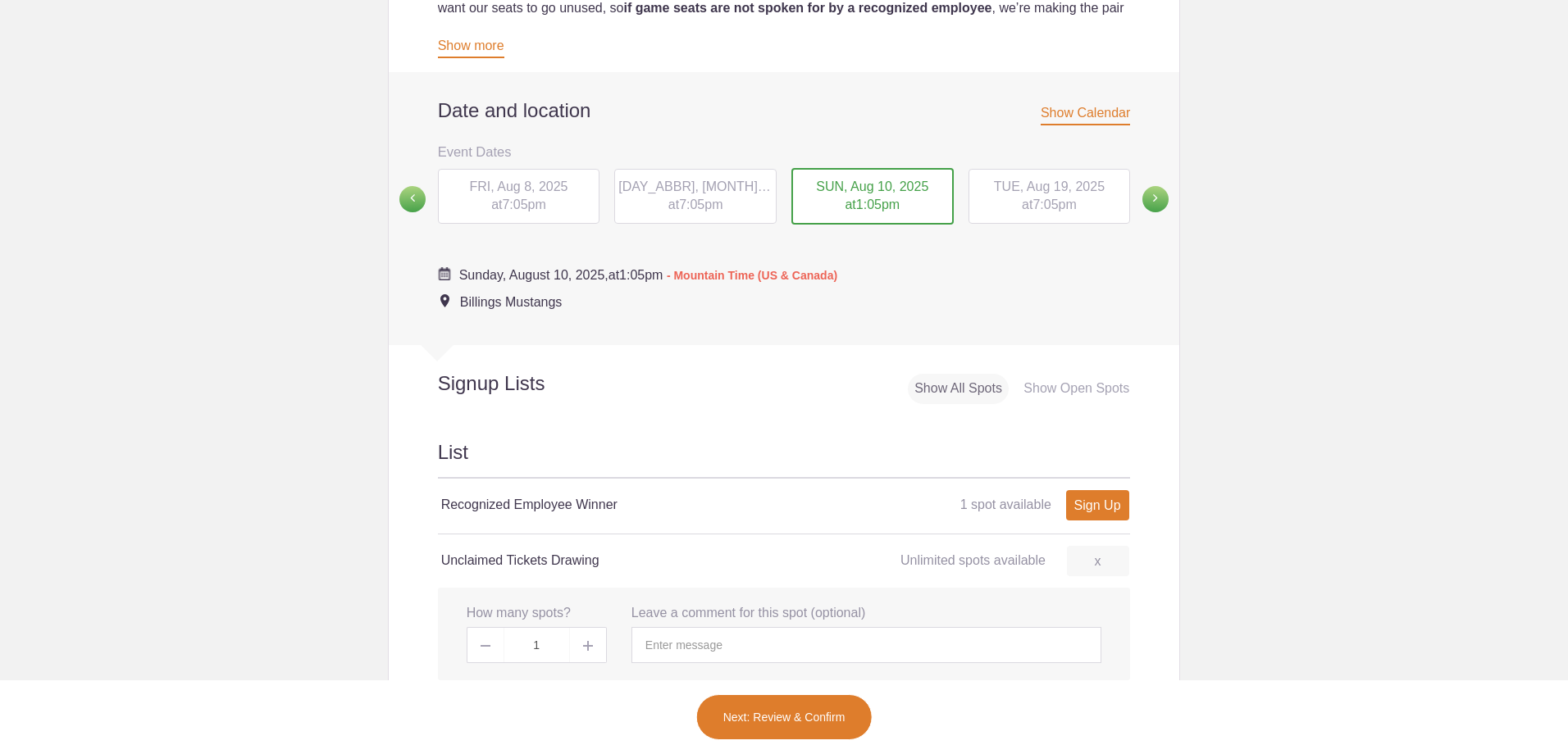 click at bounding box center (588, 646) 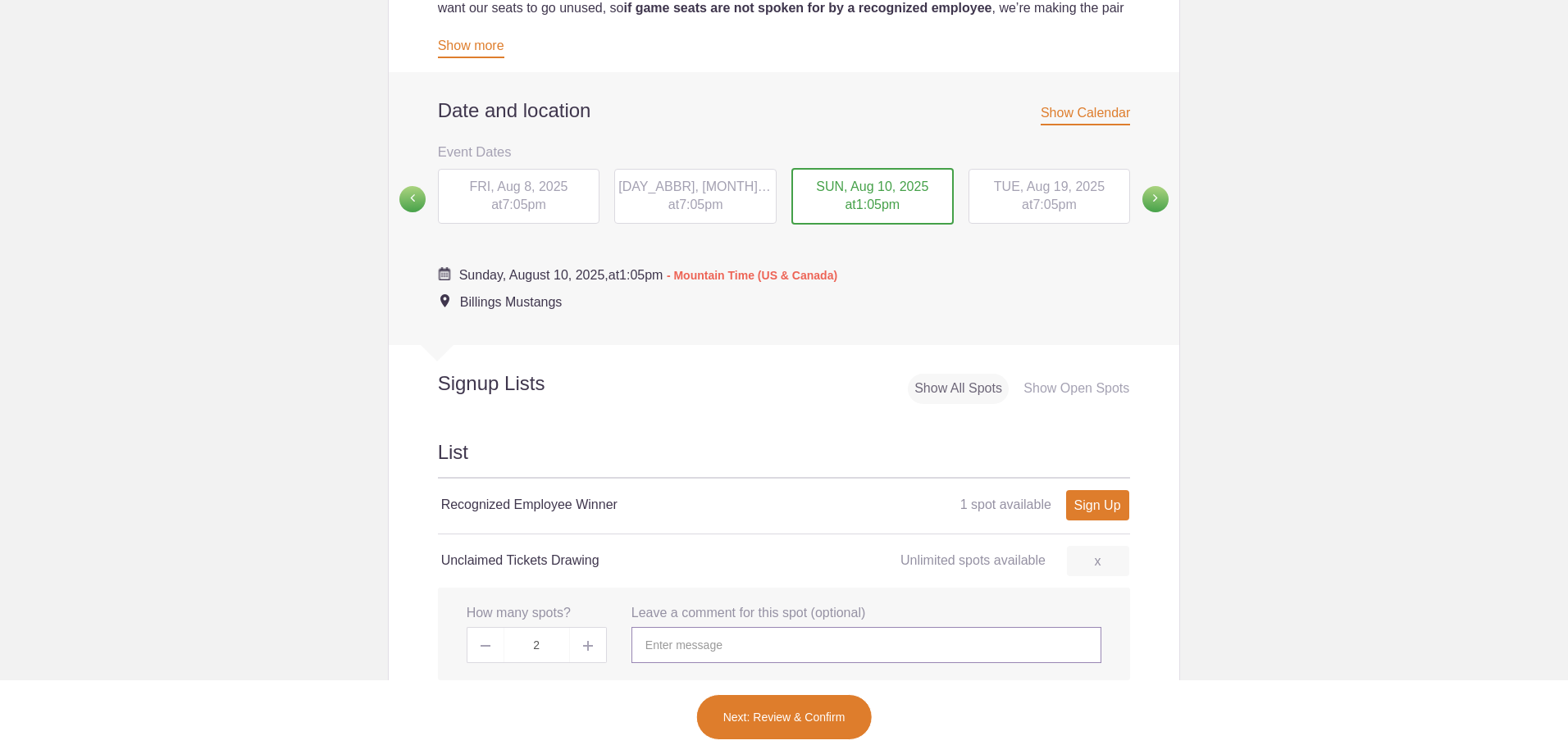 click at bounding box center [866, 645] 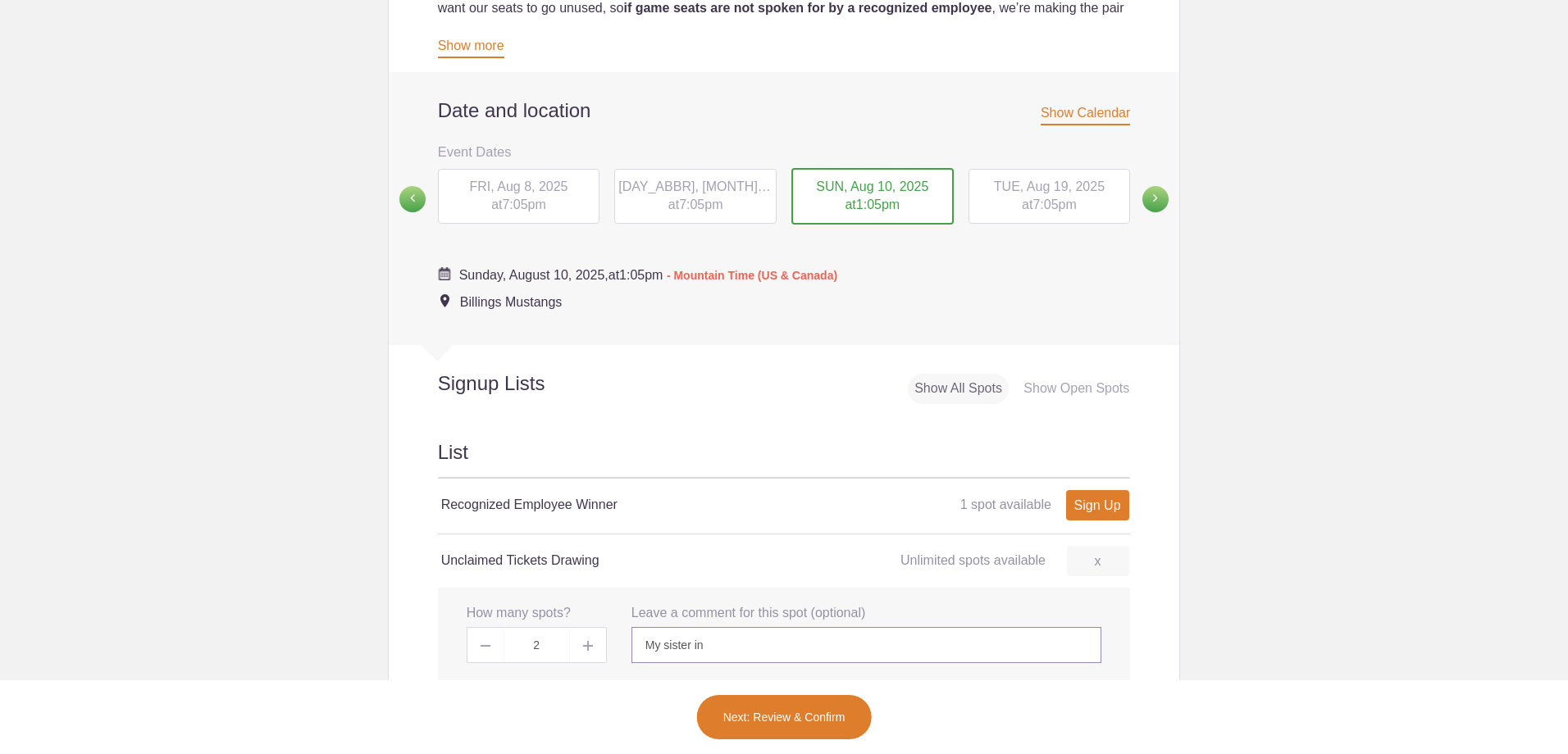 click on "My sister in" at bounding box center (866, 645) 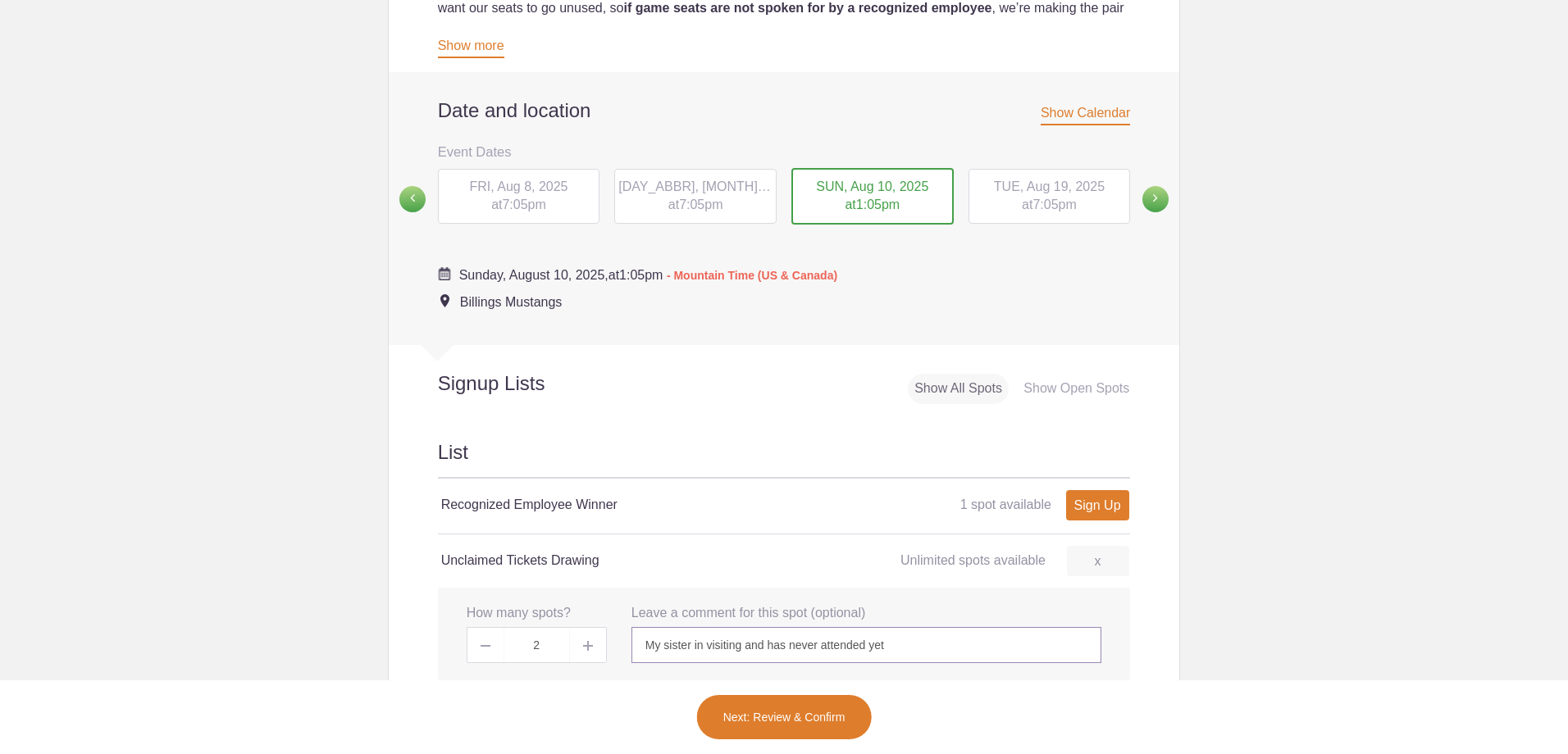 type on "My sister in visiting and has never attended yet" 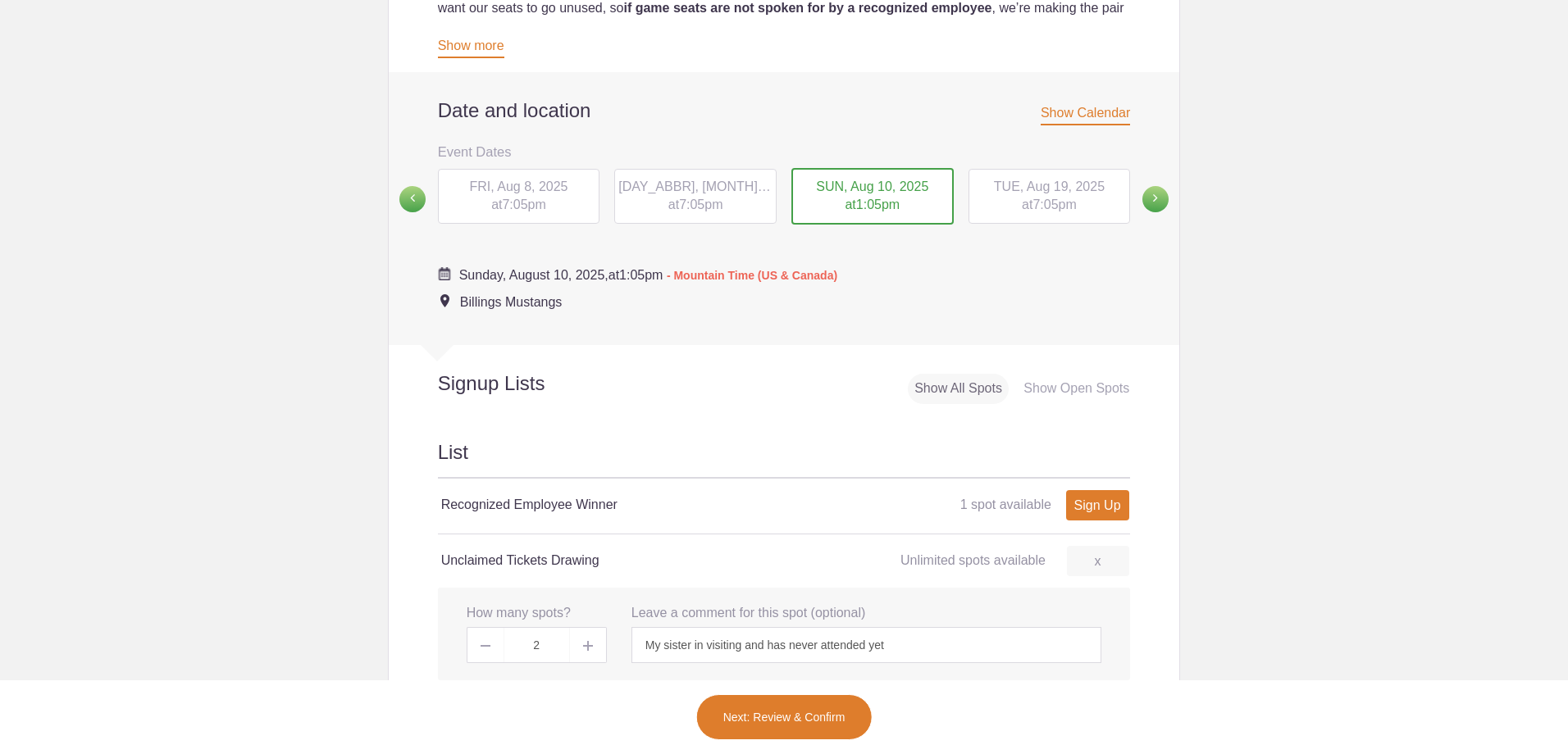 click on "Next: Review & Confirm" at bounding box center [784, 717] 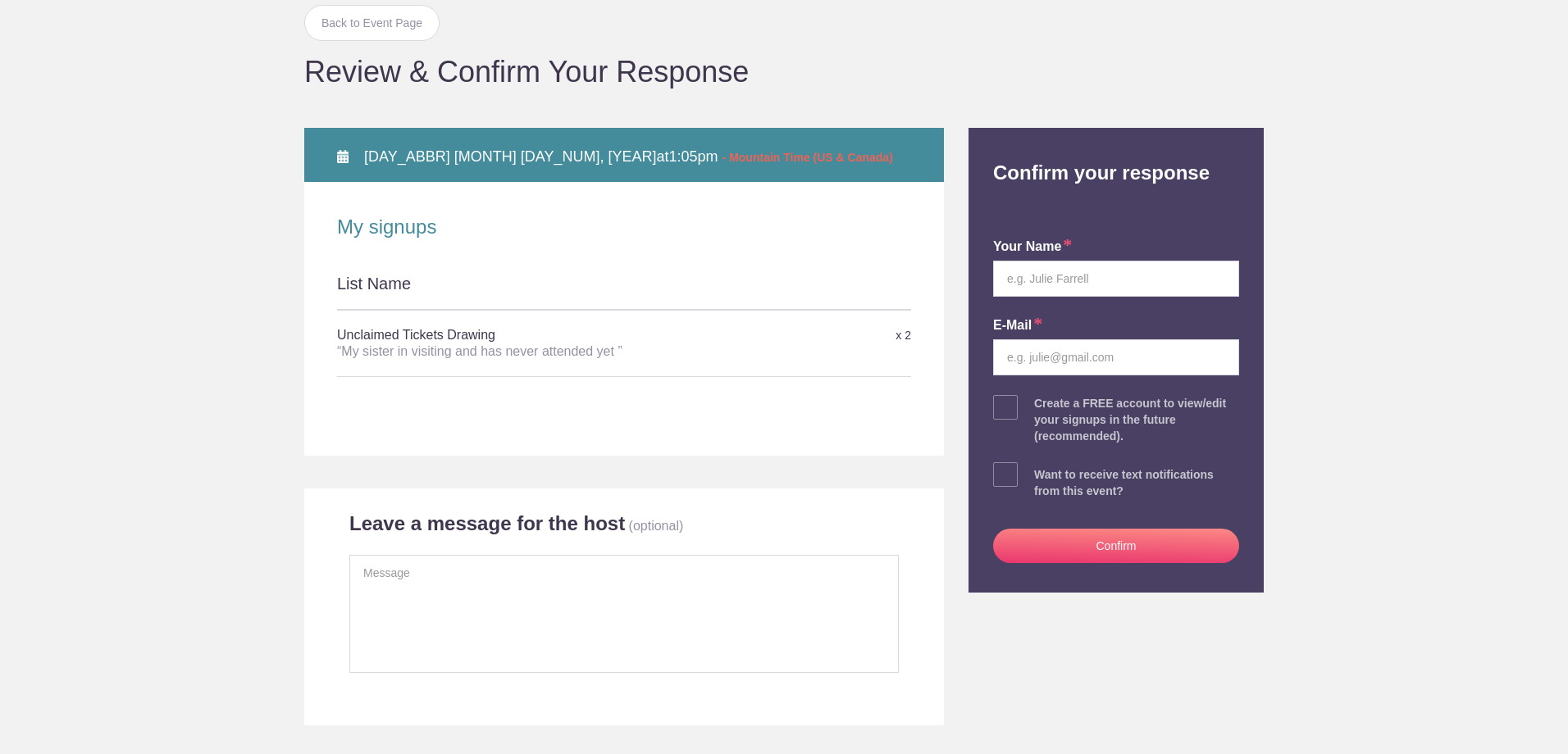 scroll, scrollTop: 0, scrollLeft: 0, axis: both 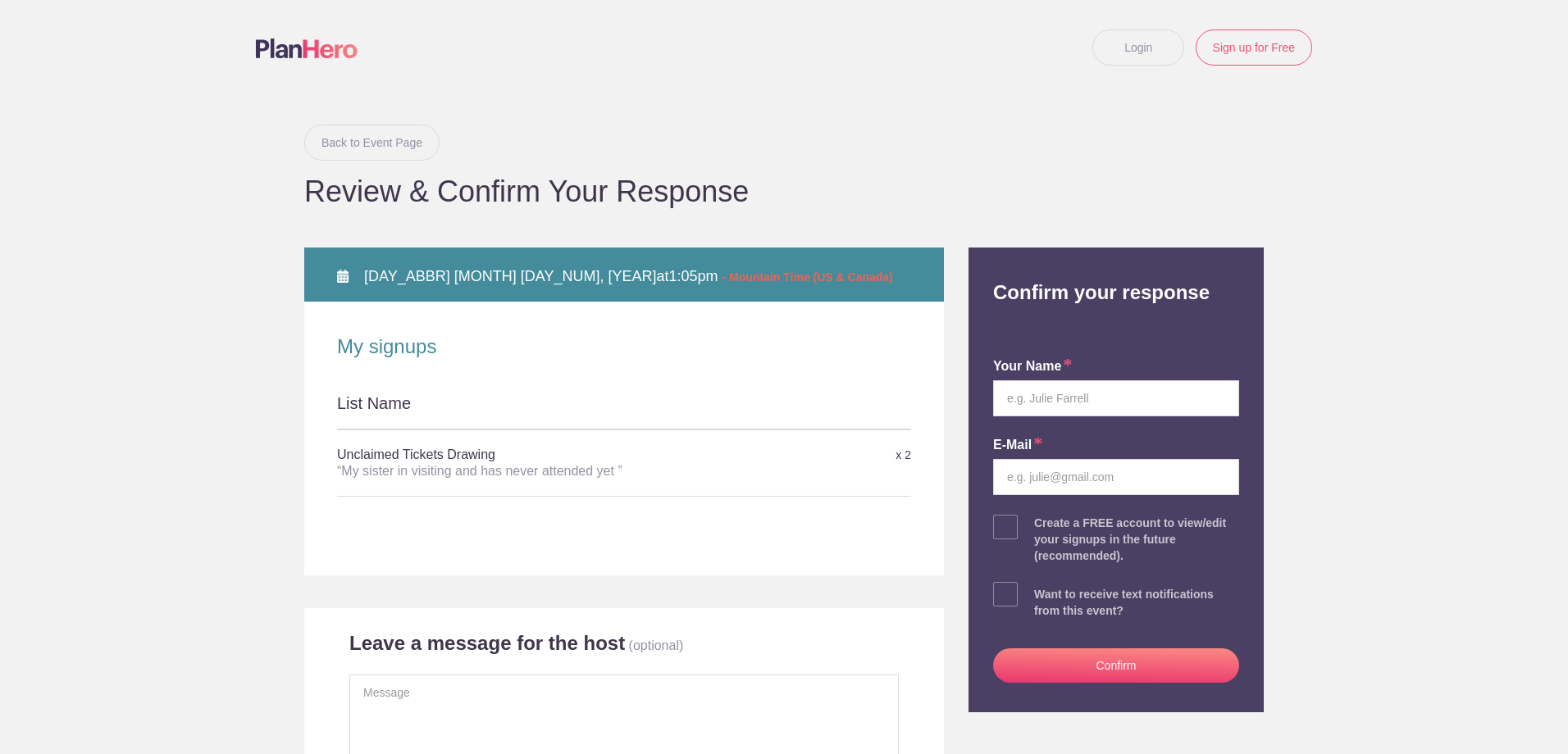 click on "Back to Event Page" at bounding box center [371, 143] 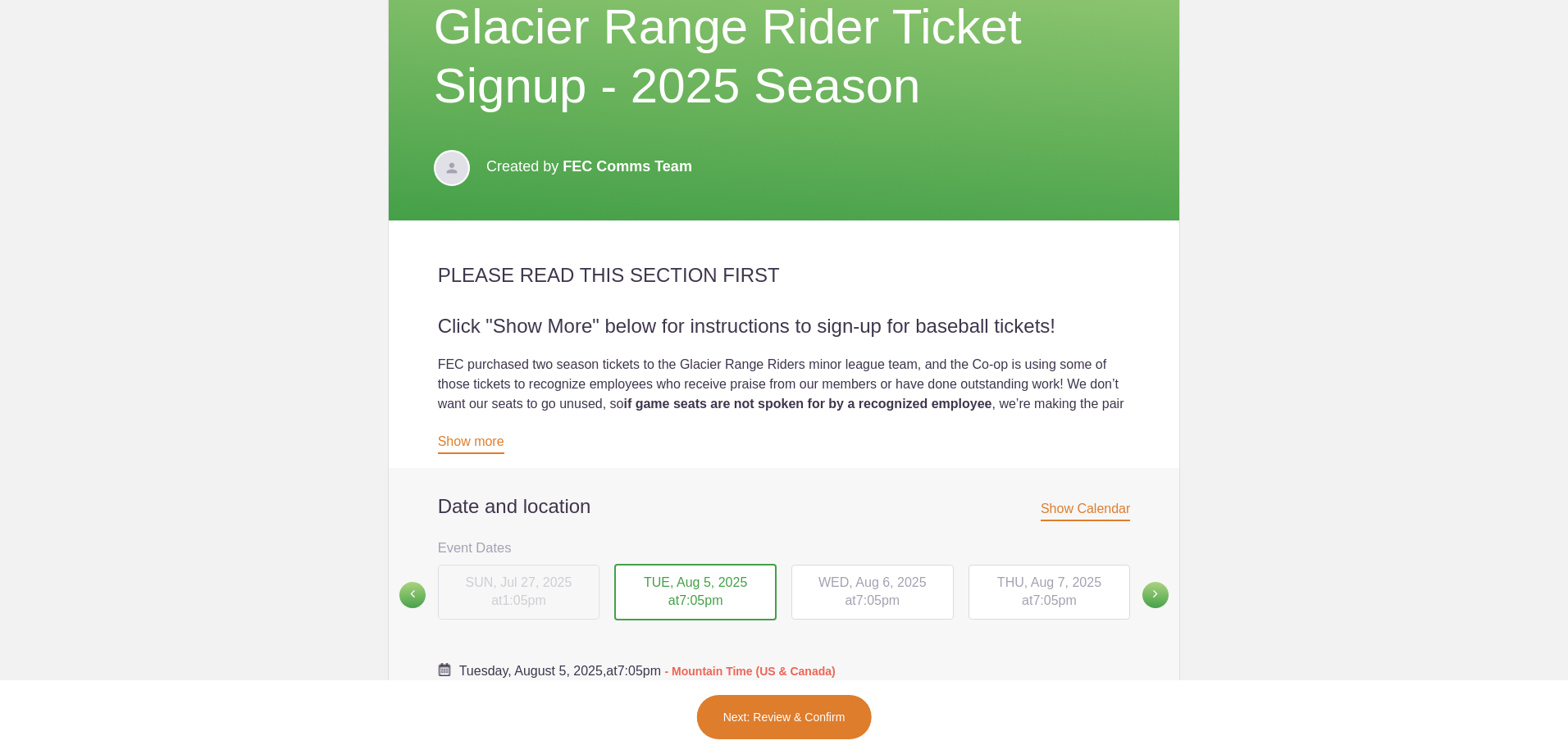 scroll, scrollTop: 410, scrollLeft: 0, axis: vertical 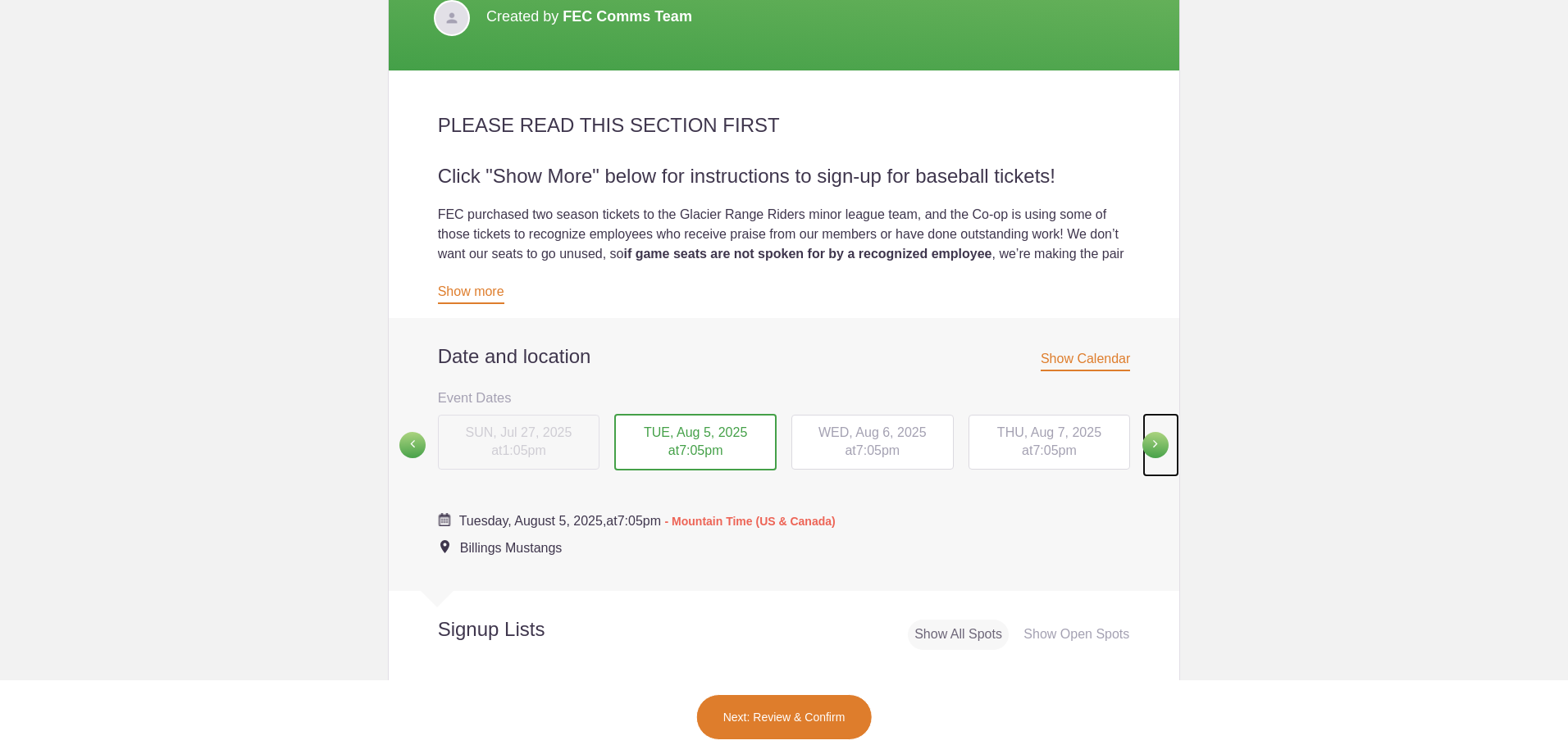 click at bounding box center [1155, 445] 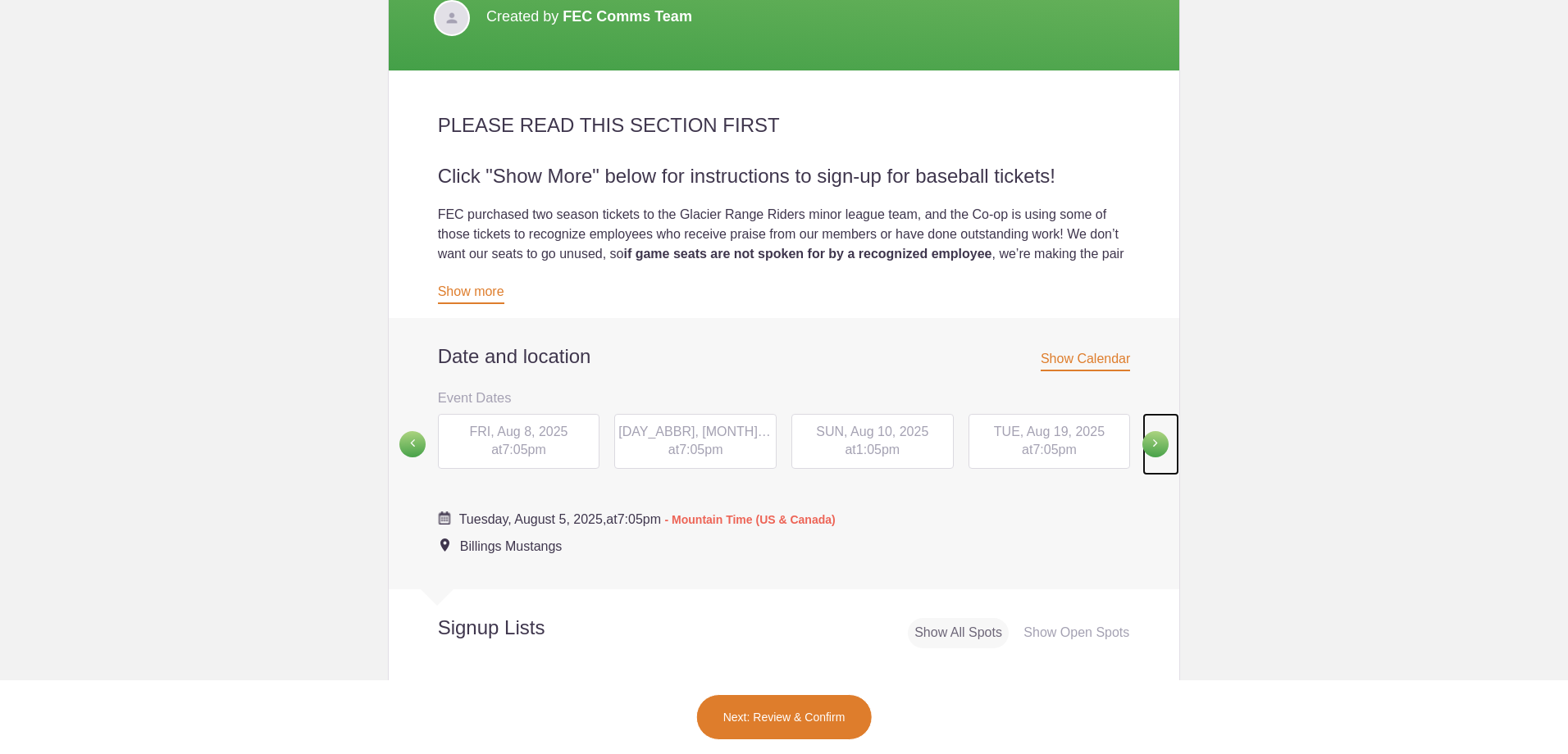 click at bounding box center (1155, 444) 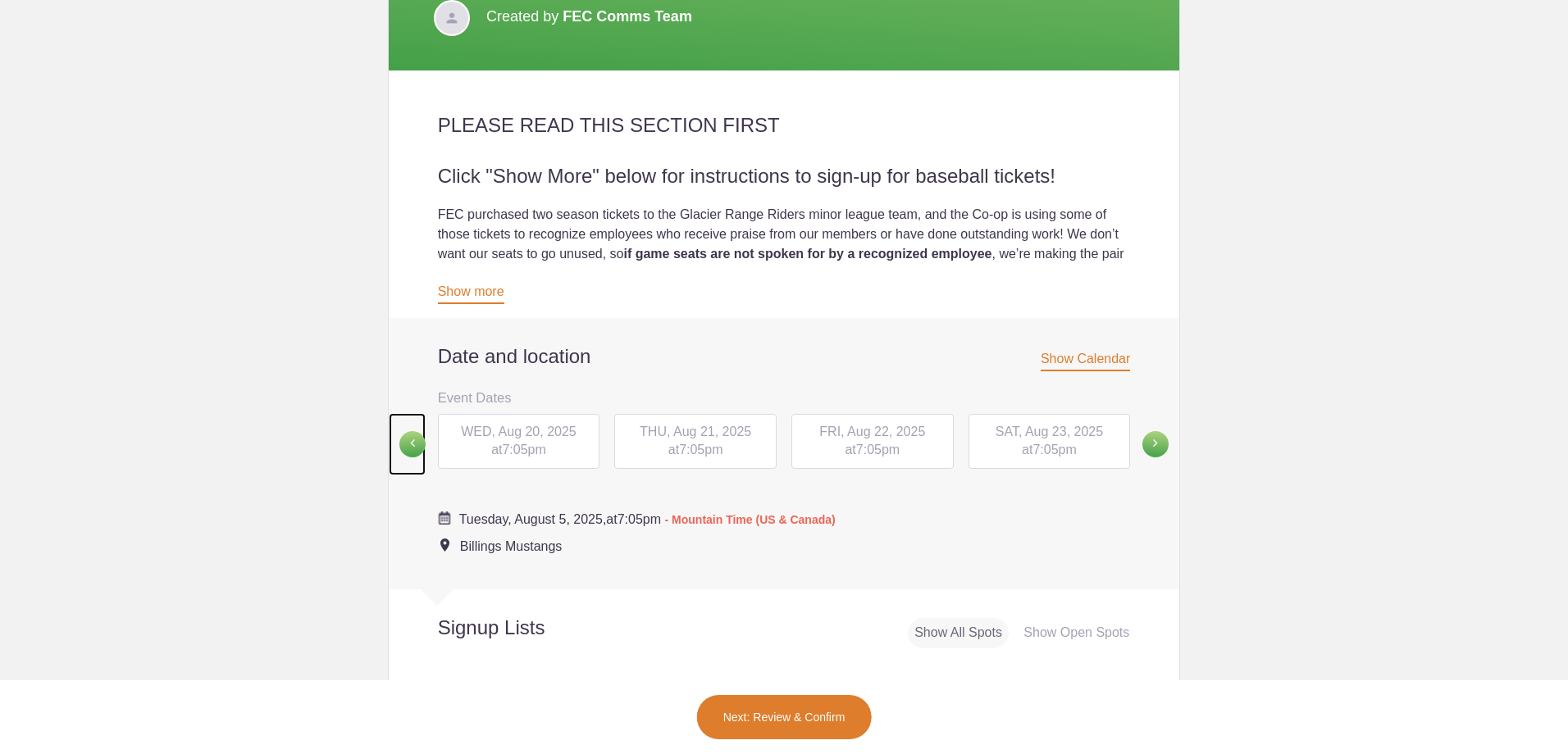 click at bounding box center (413, 444) 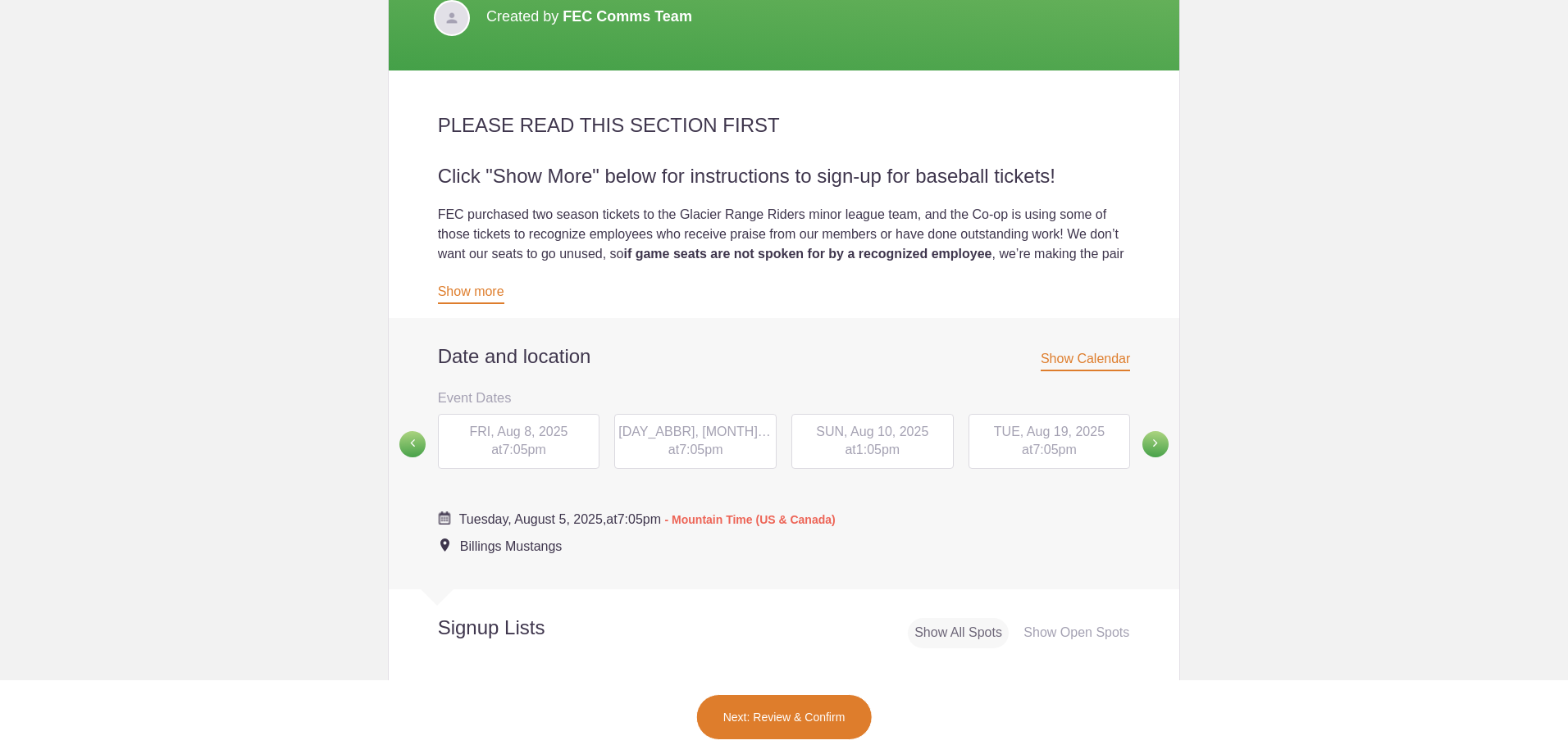 click on "[DAY], [MONTH] [DATE]
at
[TIME]" at bounding box center (1050, 442) 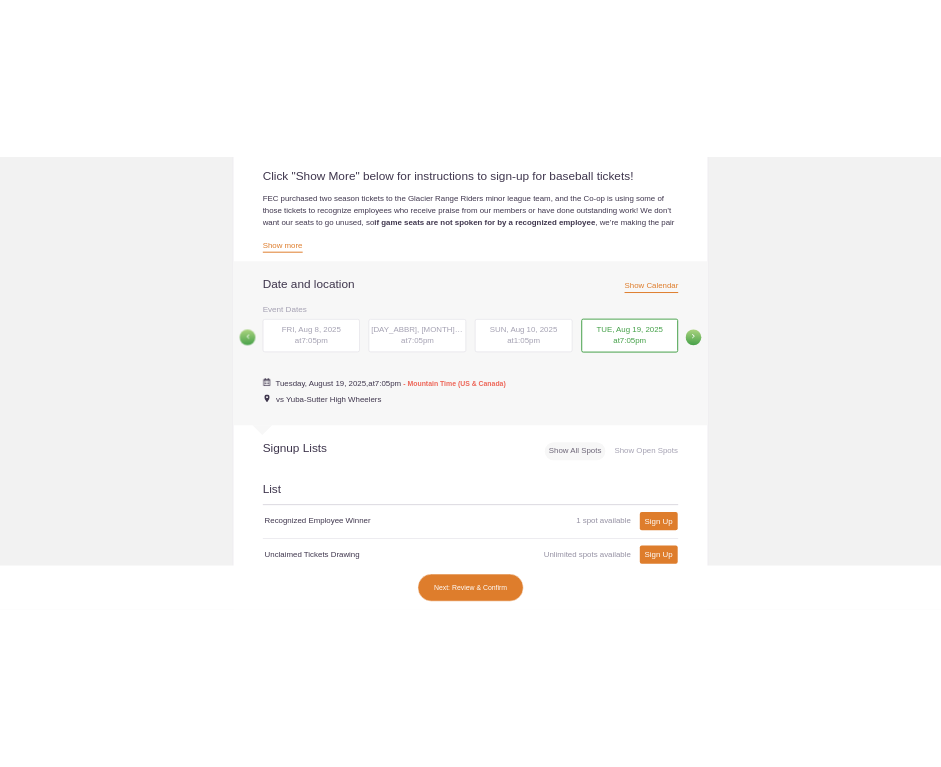 scroll, scrollTop: 700, scrollLeft: 0, axis: vertical 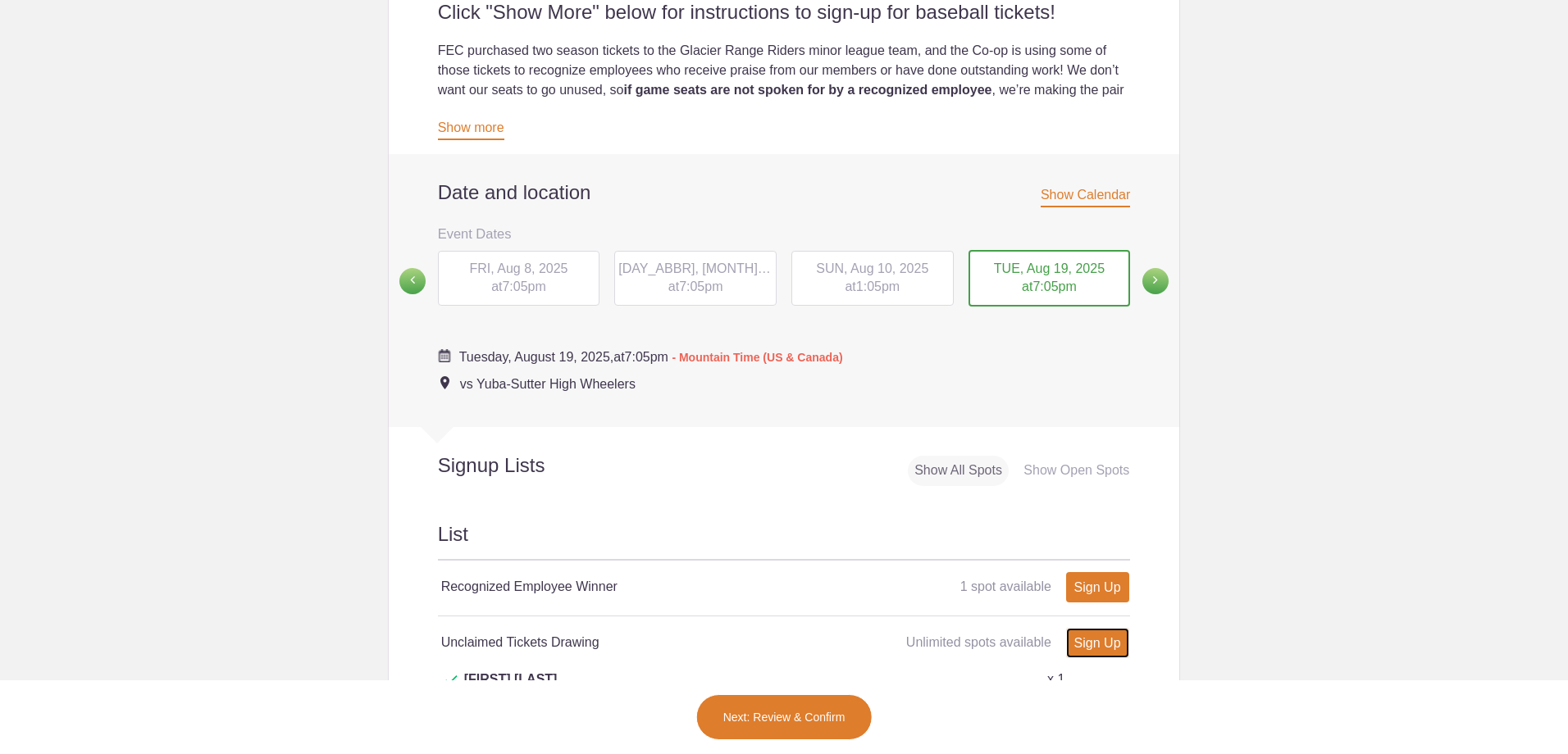 click on "Sign Up" at bounding box center [1097, 643] 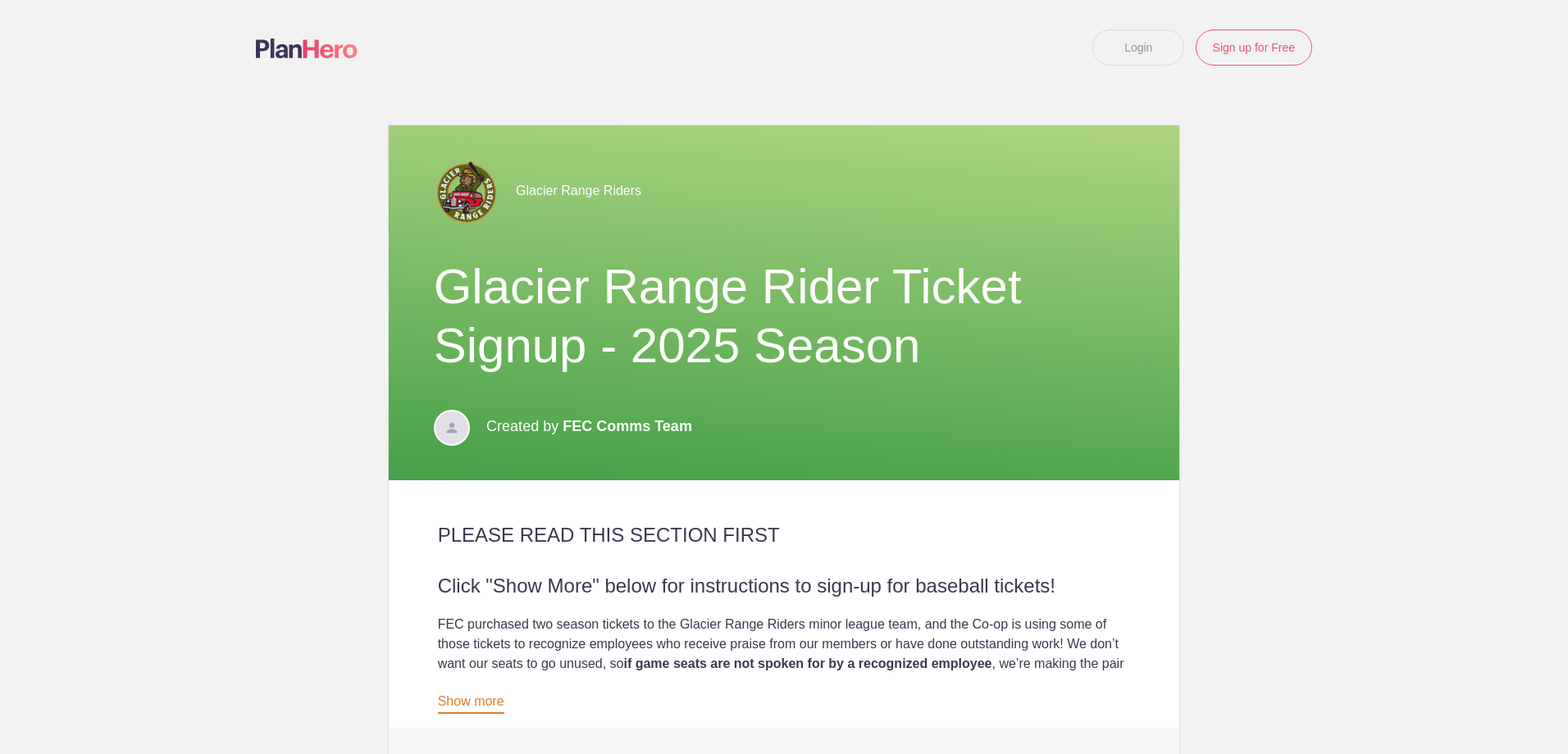 scroll, scrollTop: 0, scrollLeft: 0, axis: both 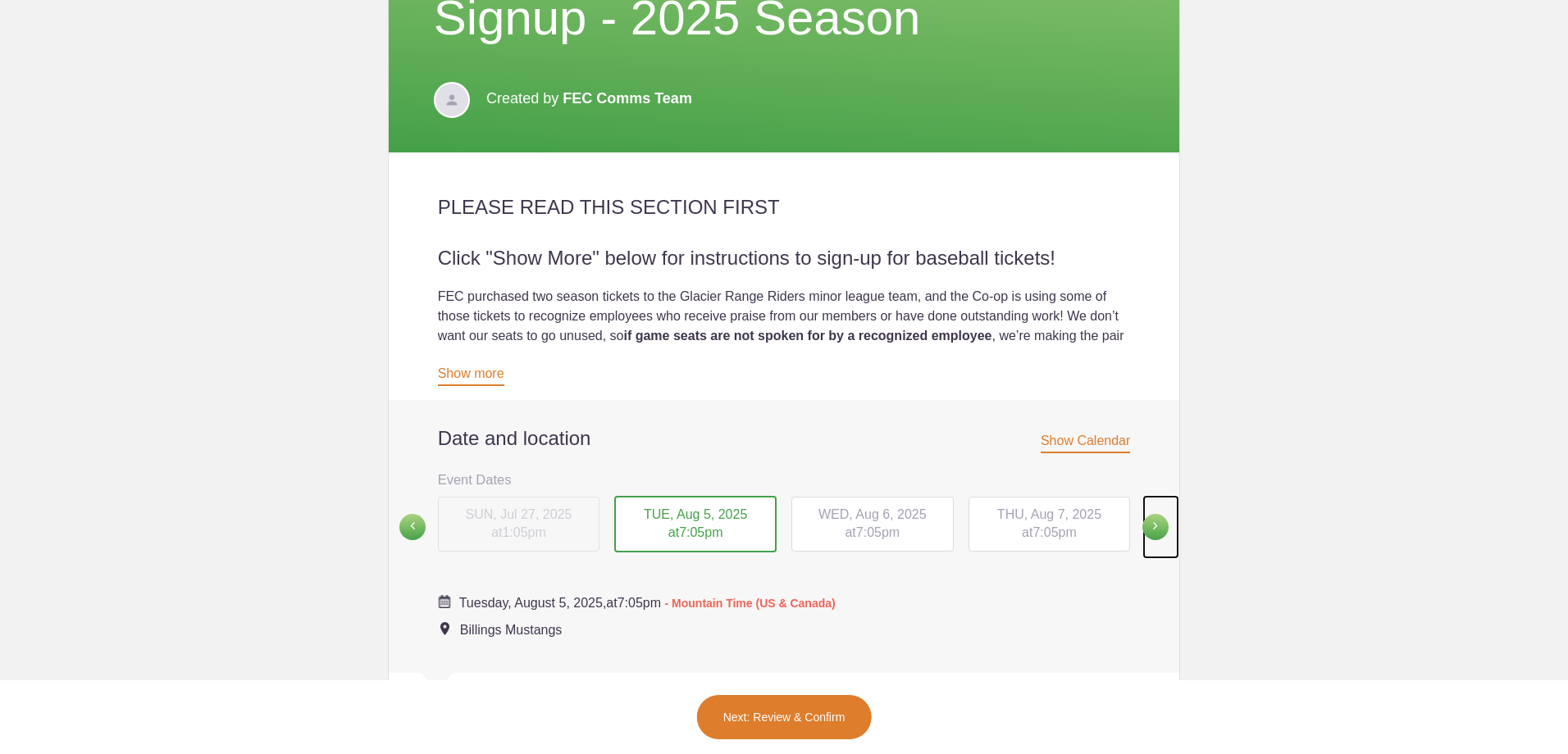 click at bounding box center [1155, 527] 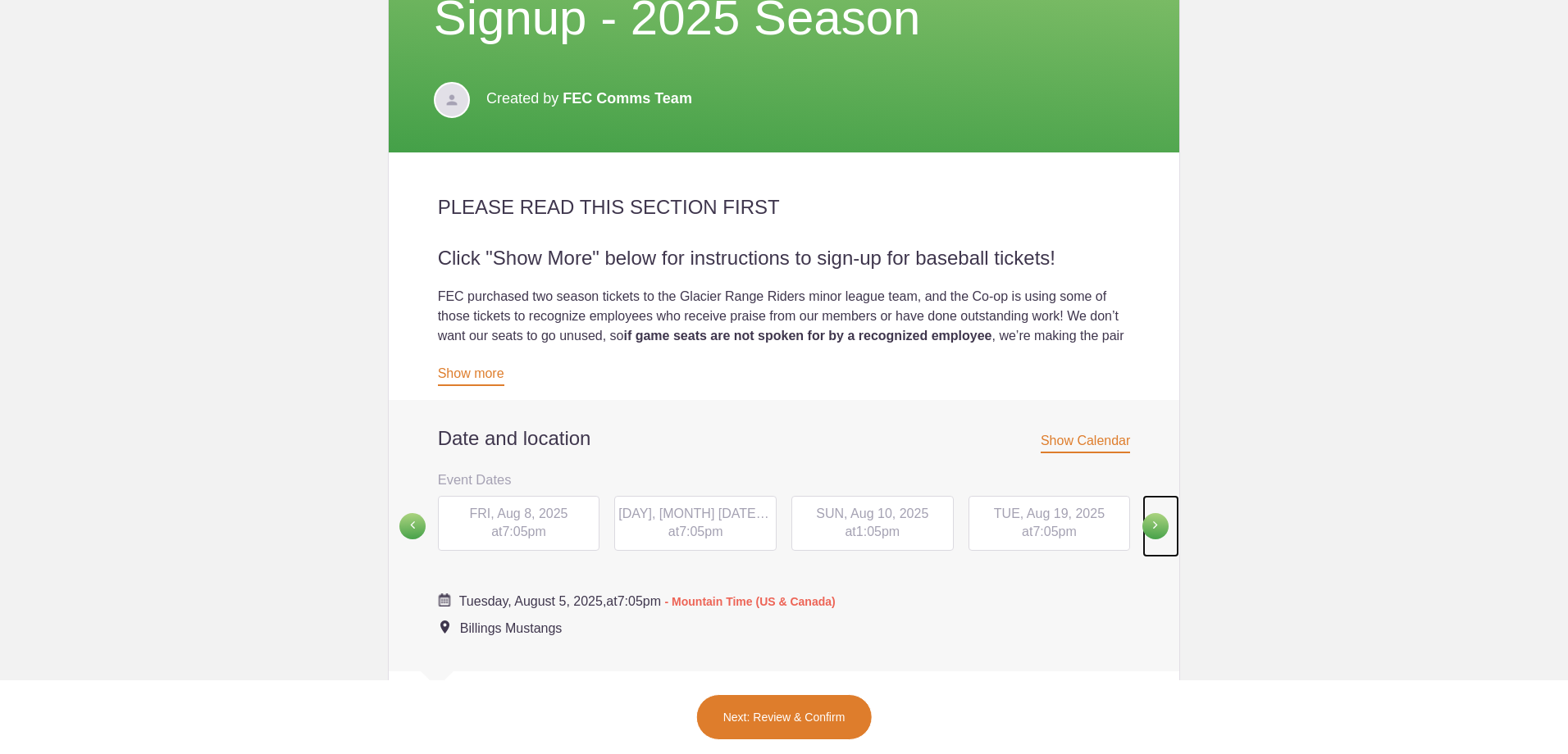 click at bounding box center (1155, 526) 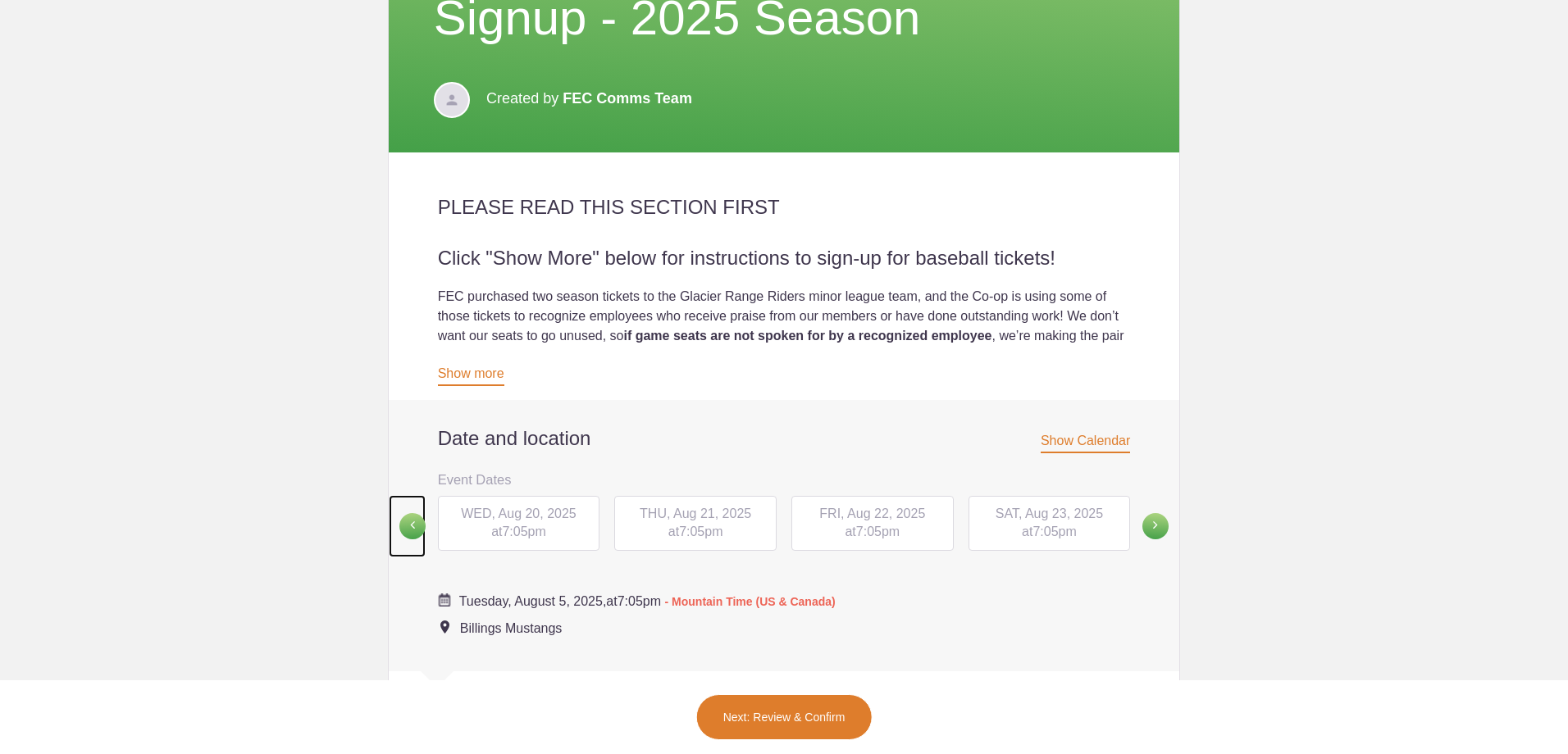 click at bounding box center [413, 526] 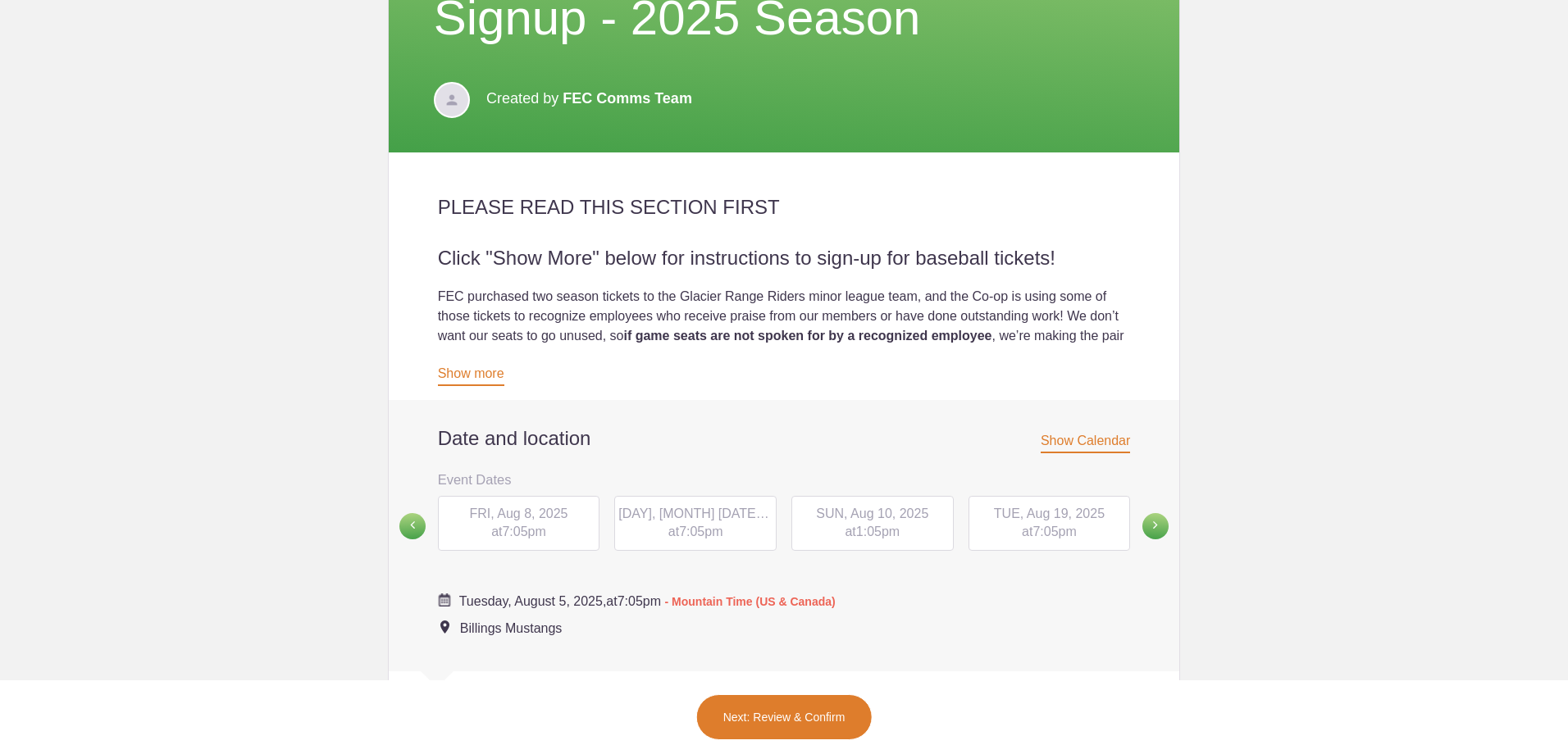 click on "[DAY], [MONTH] [DATE]
at
[TIME]" at bounding box center (1050, 524) 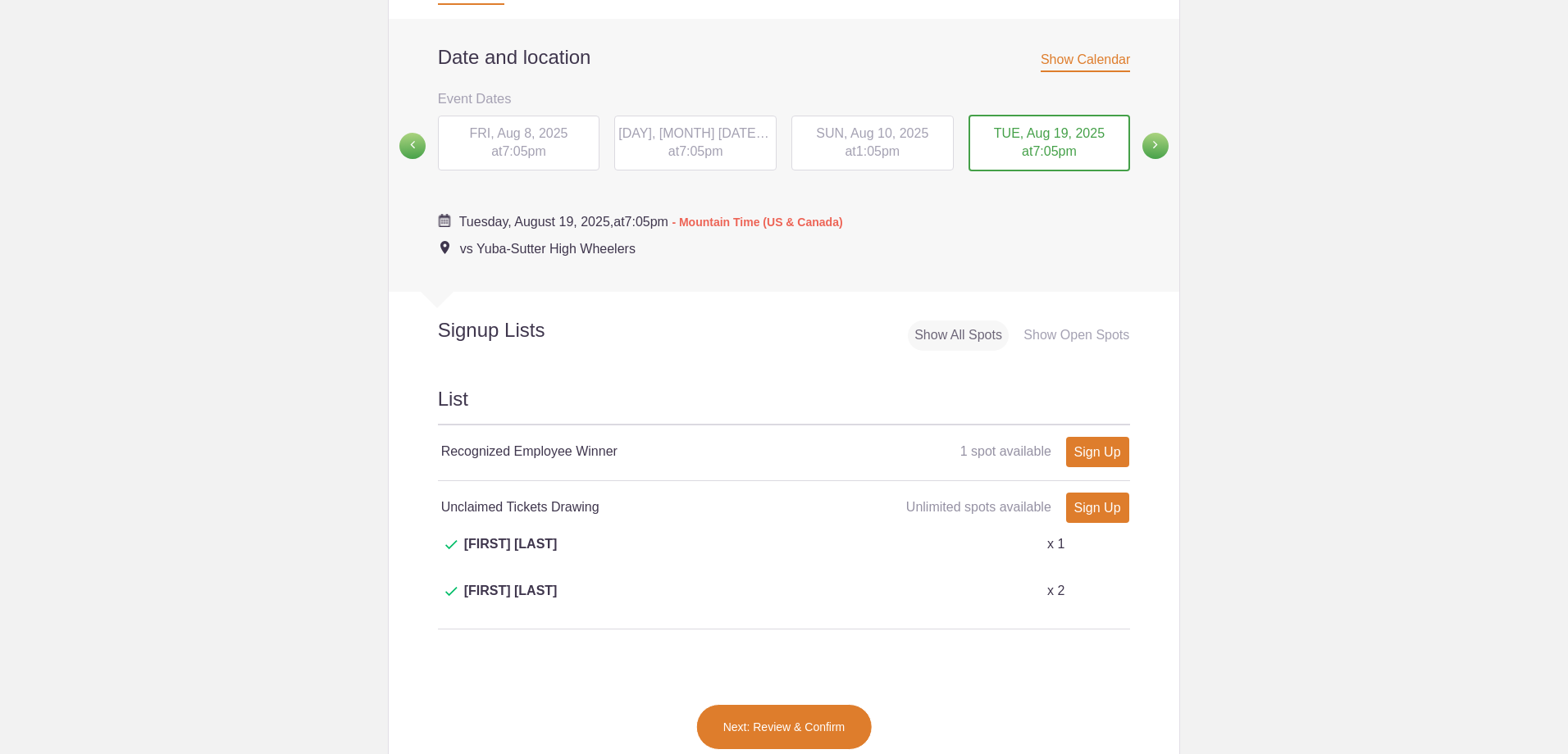 scroll, scrollTop: 738, scrollLeft: 0, axis: vertical 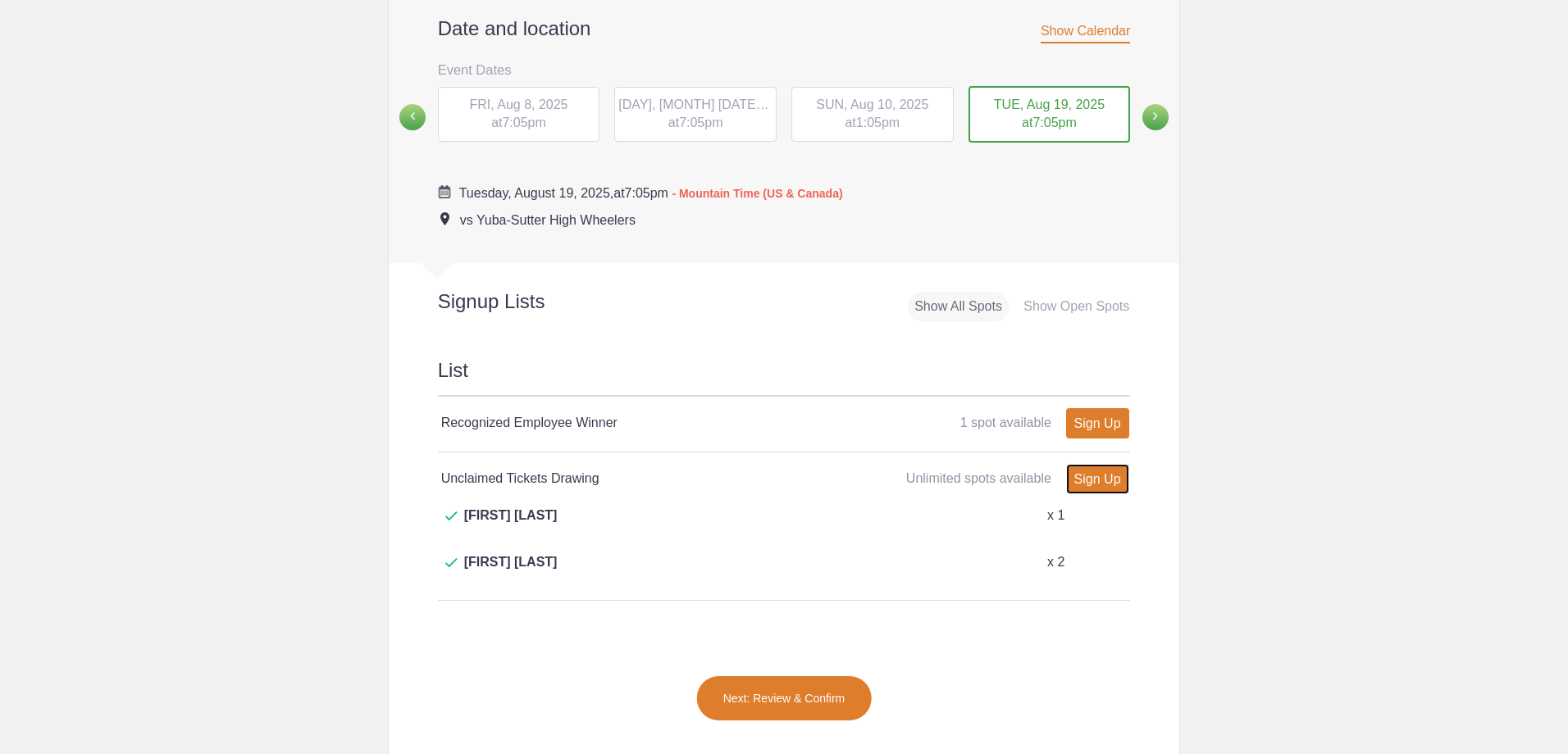 click on "Sign Up" at bounding box center (1097, 479) 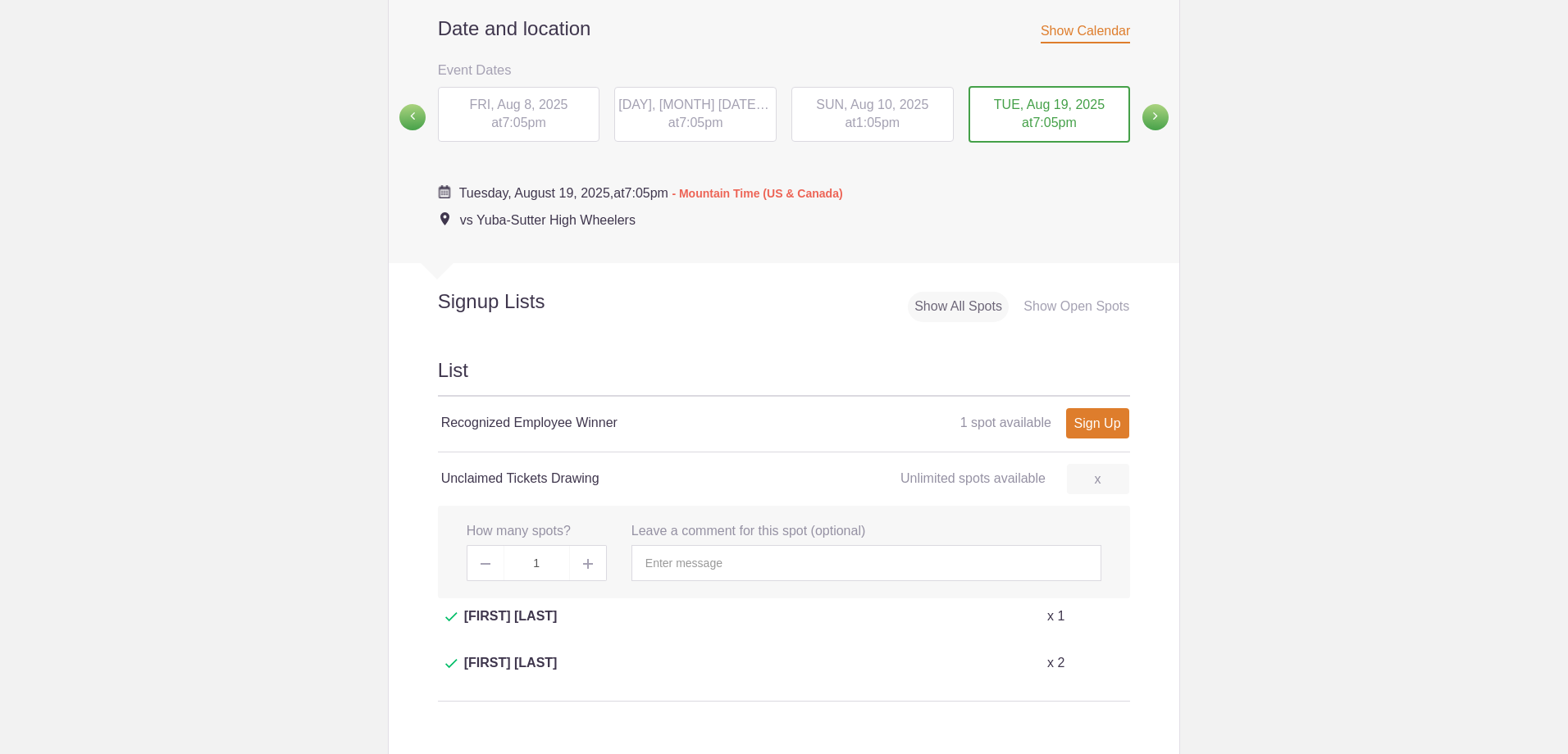 click at bounding box center [588, 564] 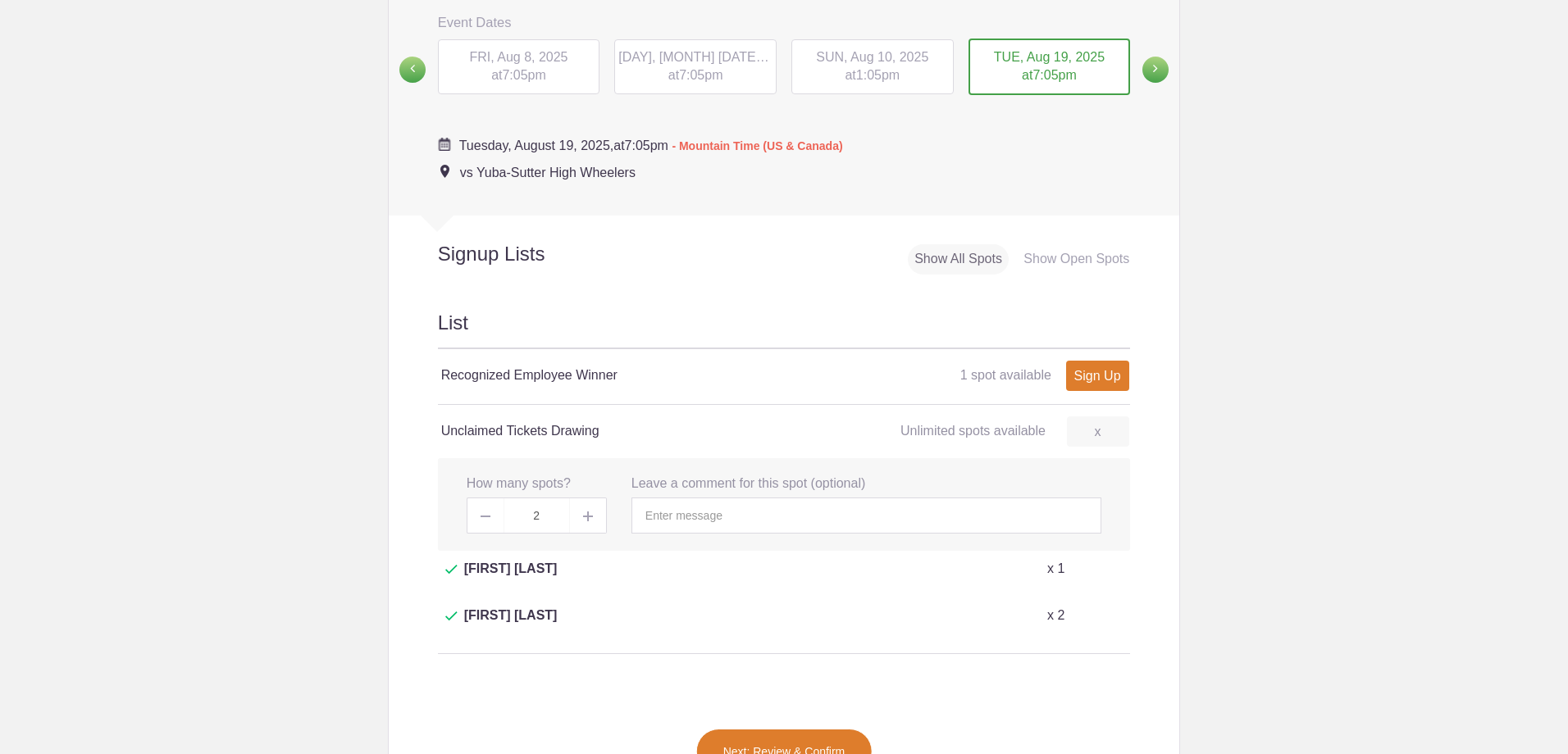 scroll, scrollTop: 902, scrollLeft: 0, axis: vertical 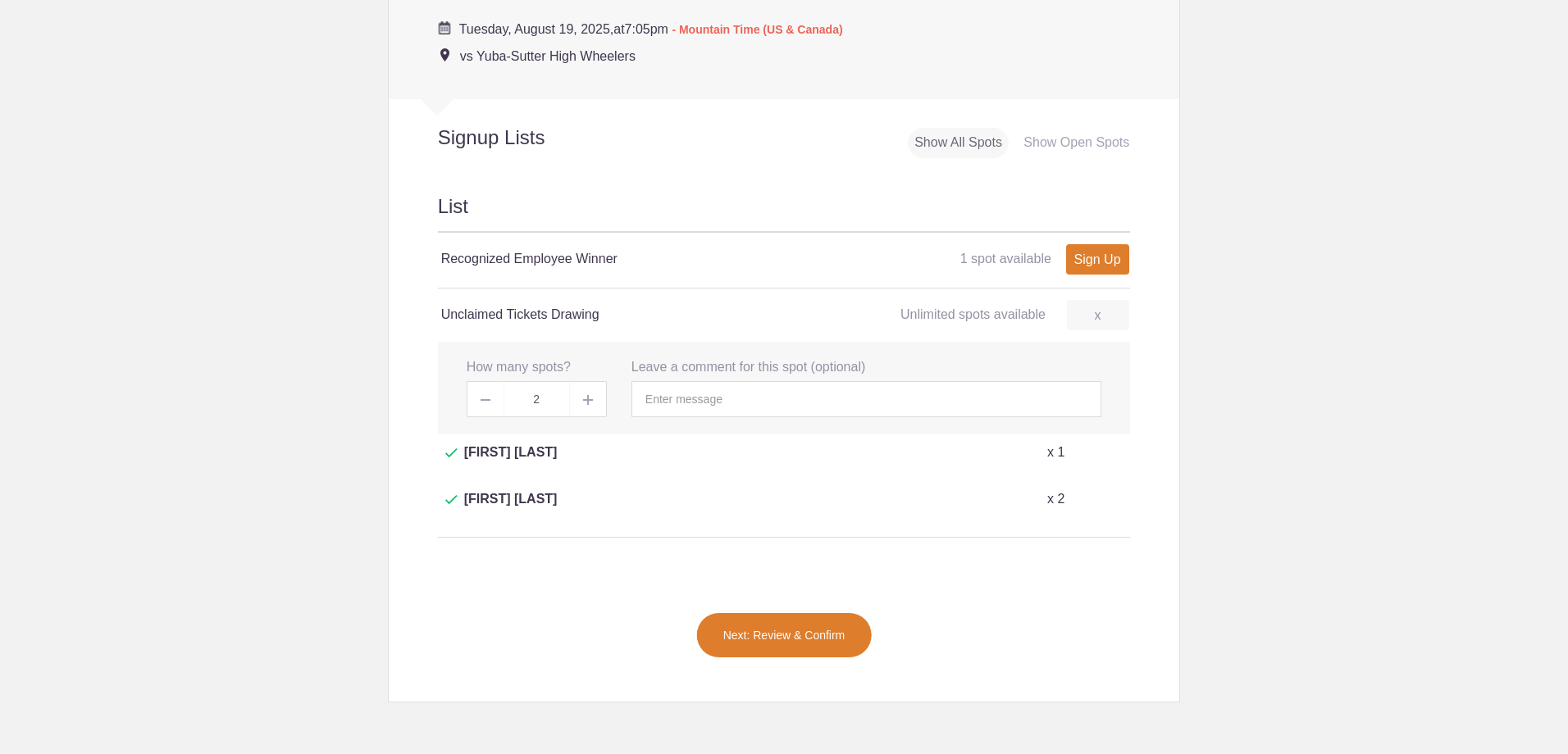 click on "Next: Review & Confirm" at bounding box center (784, 635) 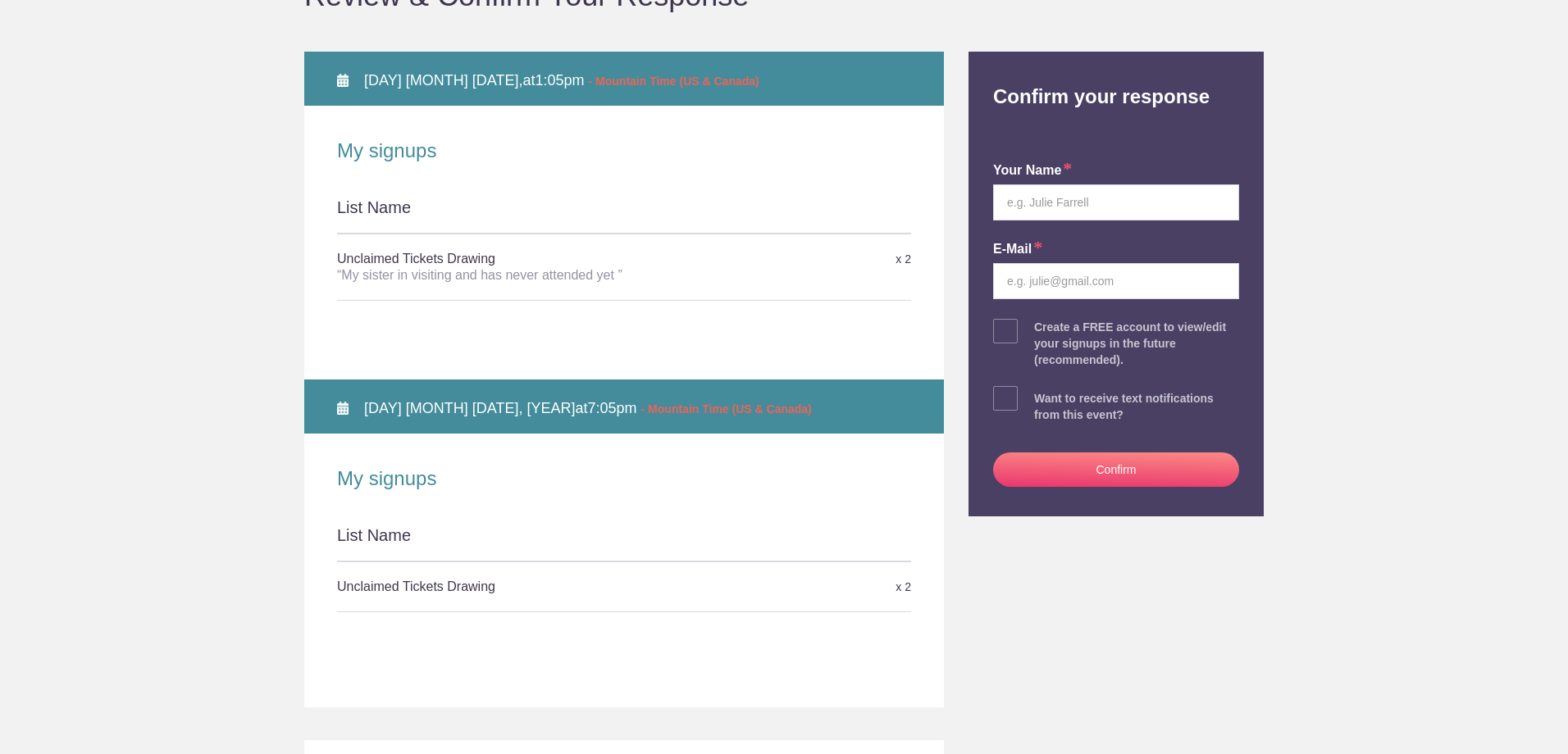 scroll, scrollTop: 328, scrollLeft: 0, axis: vertical 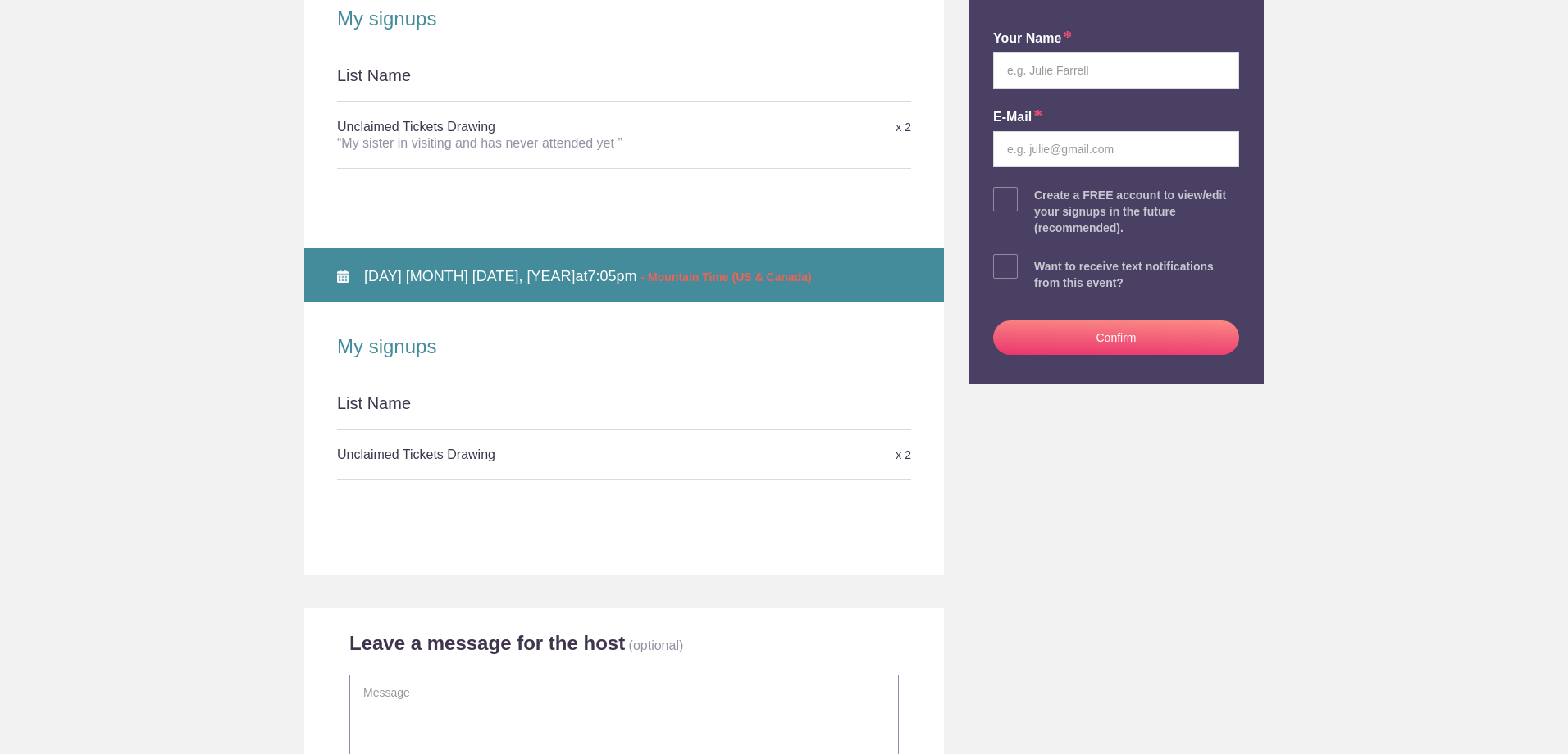 click at bounding box center [624, 734] 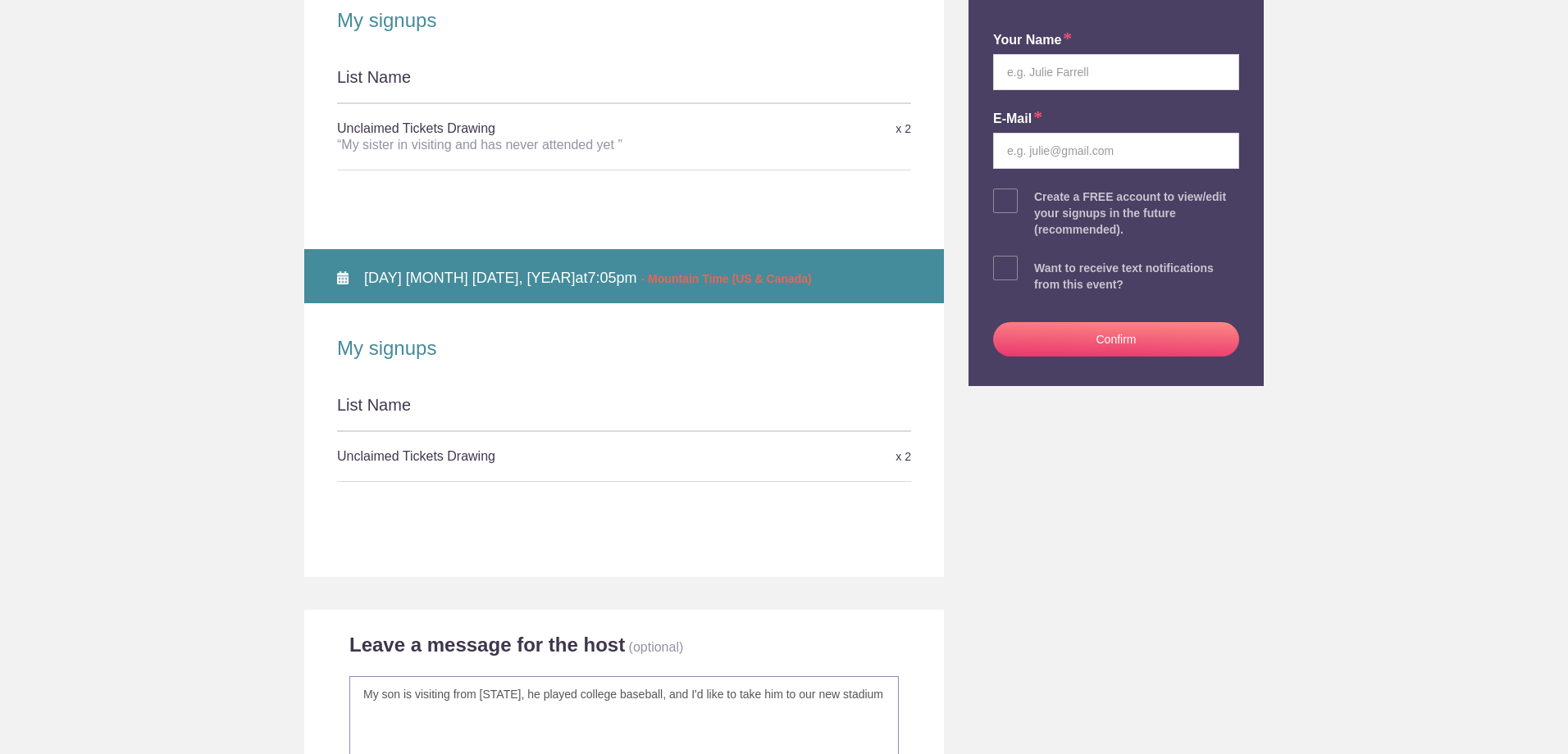 scroll, scrollTop: 246, scrollLeft: 0, axis: vertical 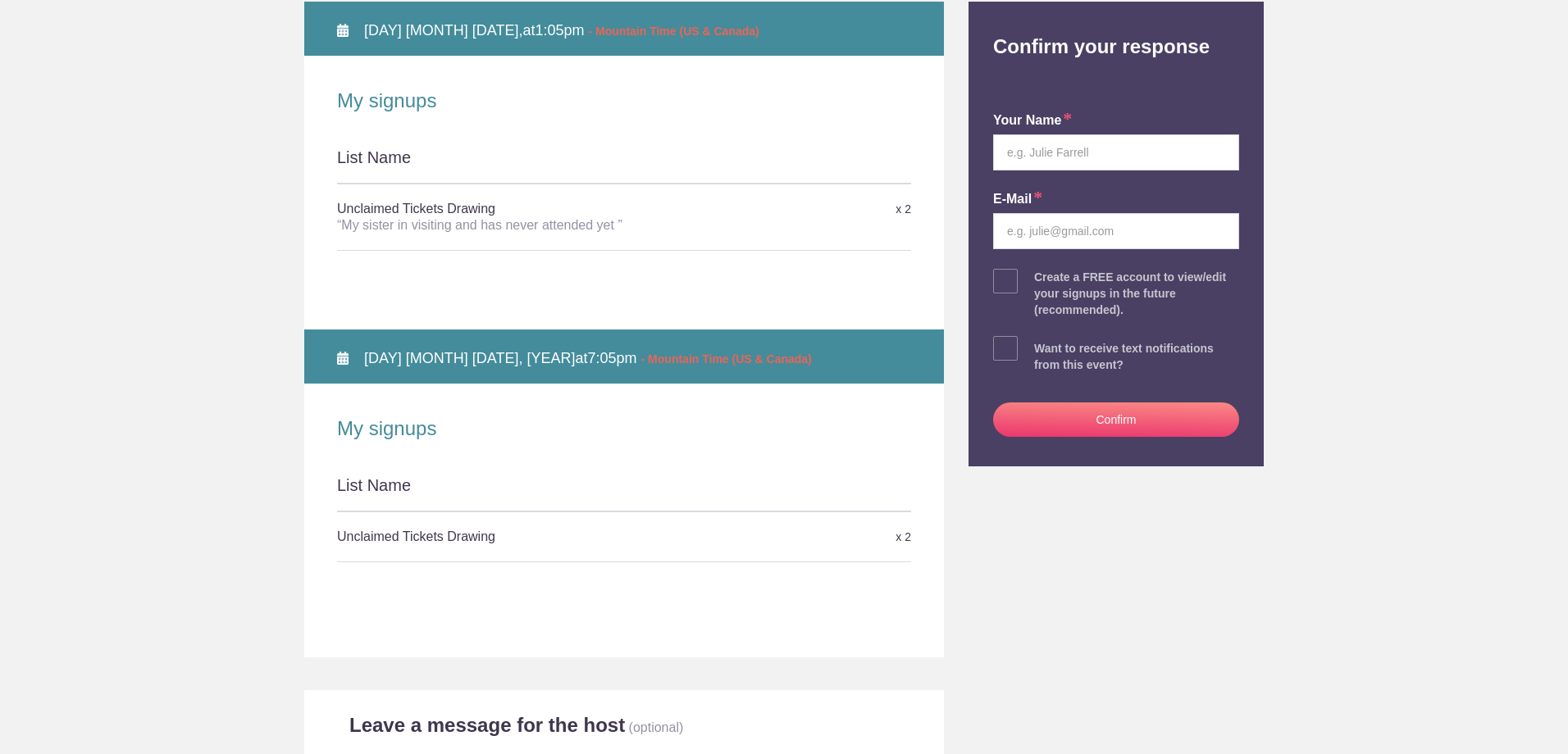 click on "List Name" at bounding box center [624, 493] 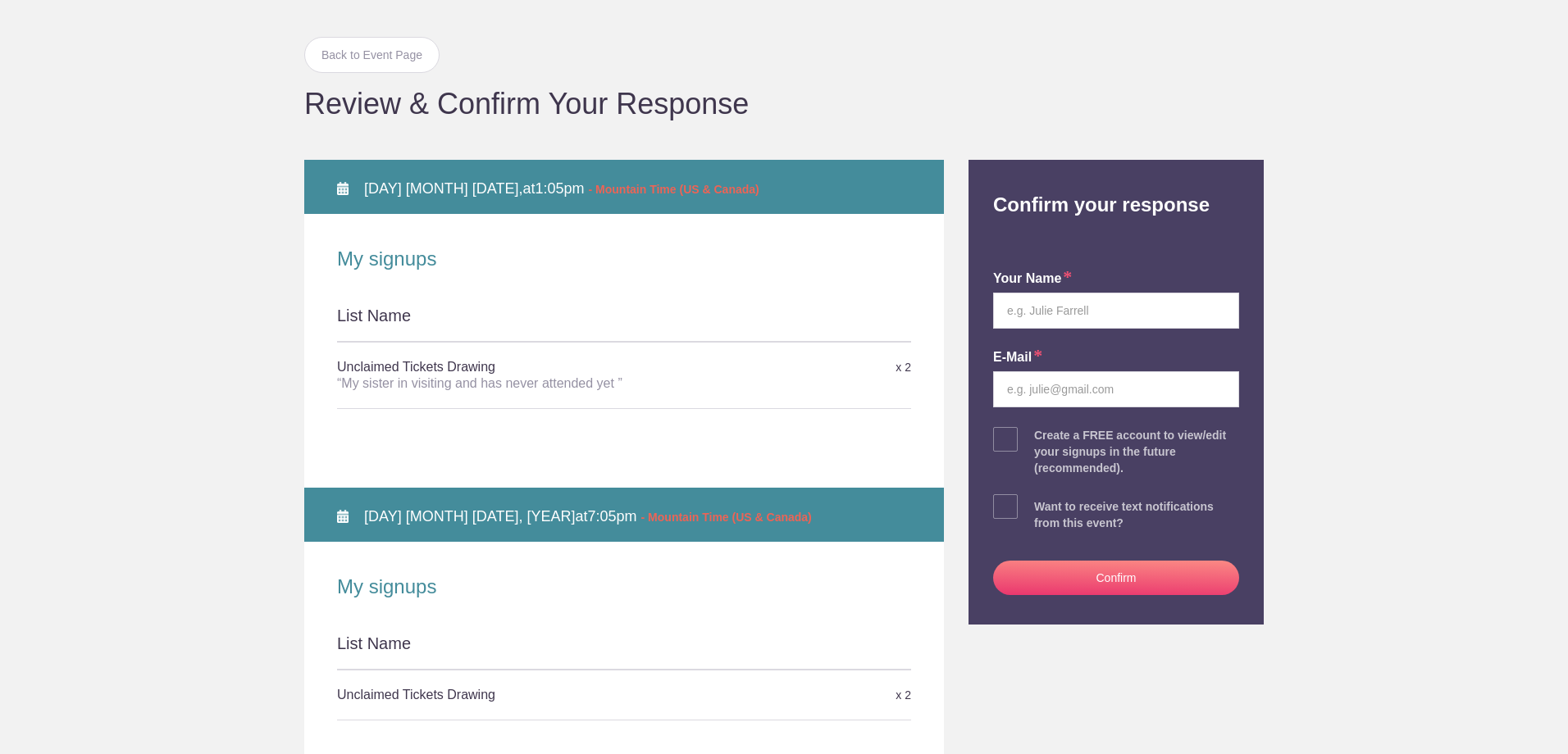 scroll, scrollTop: 82, scrollLeft: 0, axis: vertical 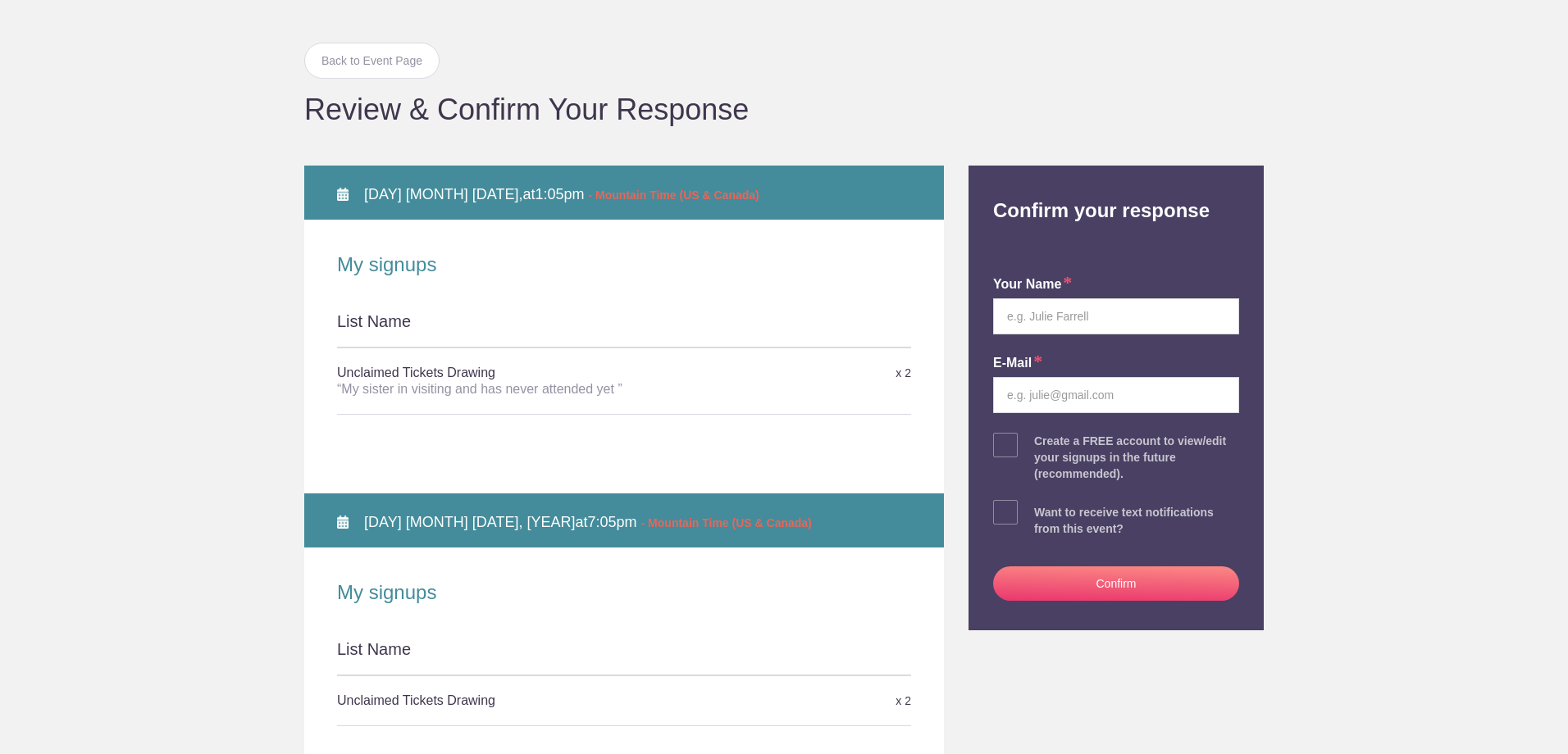 click on "List Name" at bounding box center (624, 656) 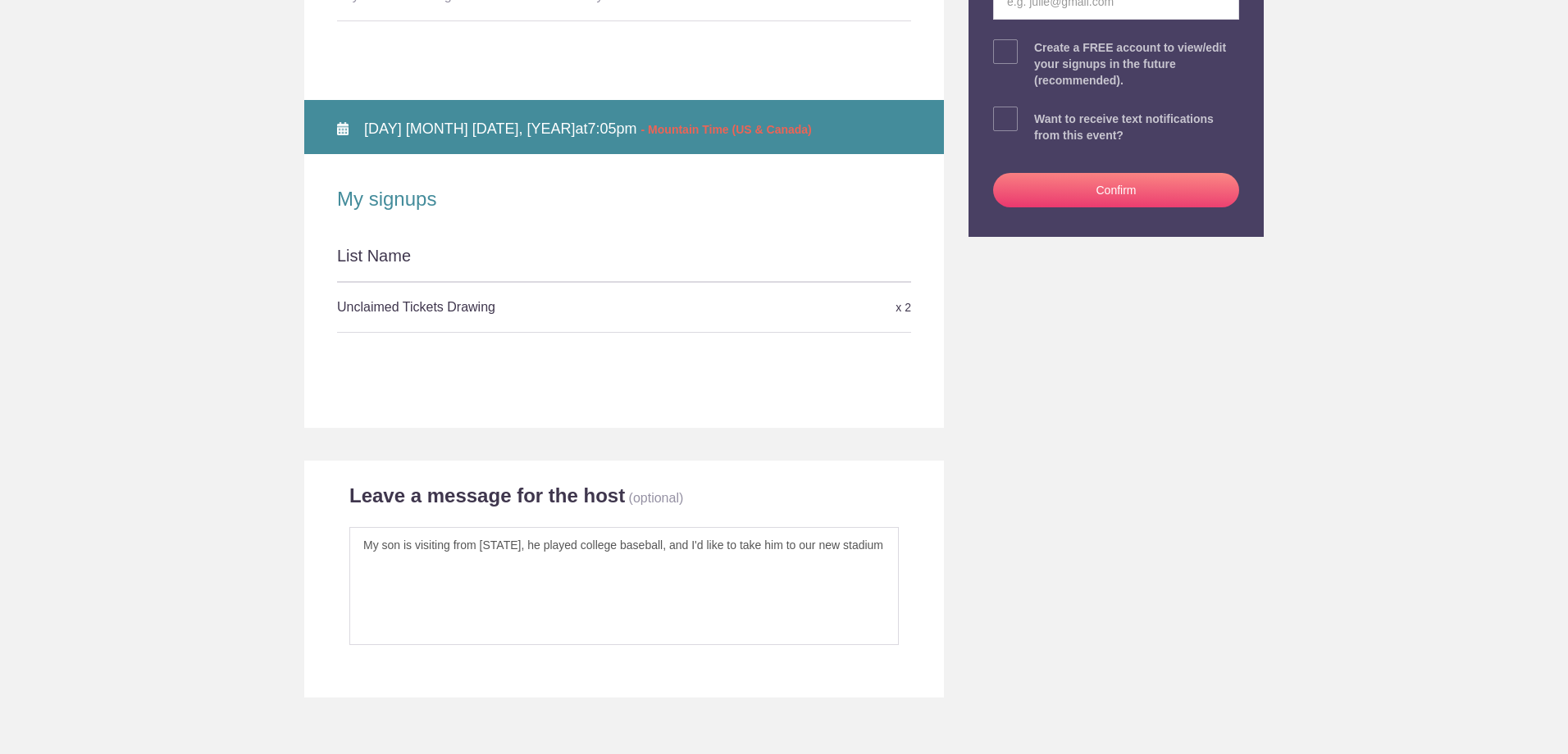 scroll, scrollTop: 492, scrollLeft: 0, axis: vertical 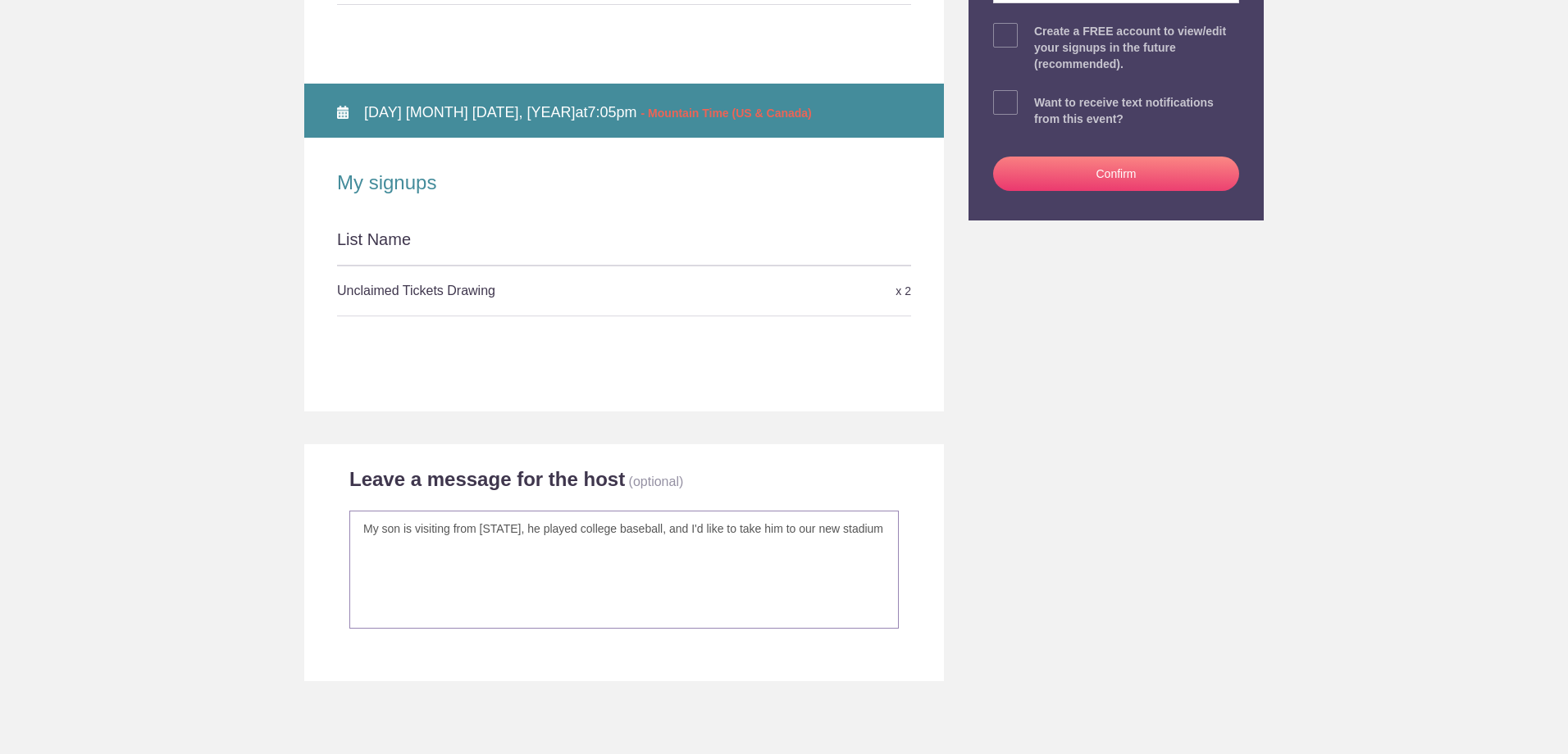 click on "My son is visiting from [STATE], he played college baseball, and I'd like to take him to our new stadium" at bounding box center (624, 570) 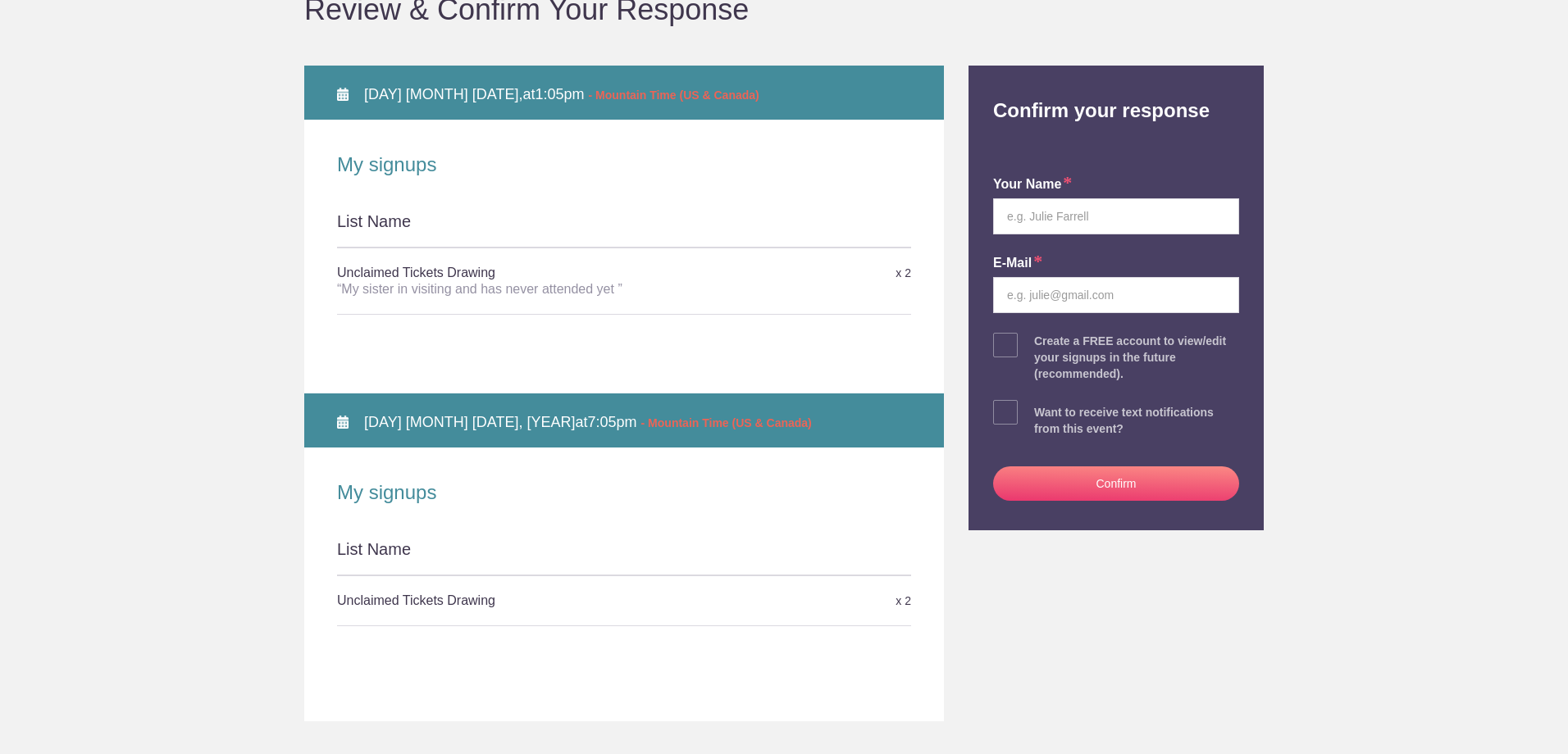 scroll, scrollTop: 0, scrollLeft: 0, axis: both 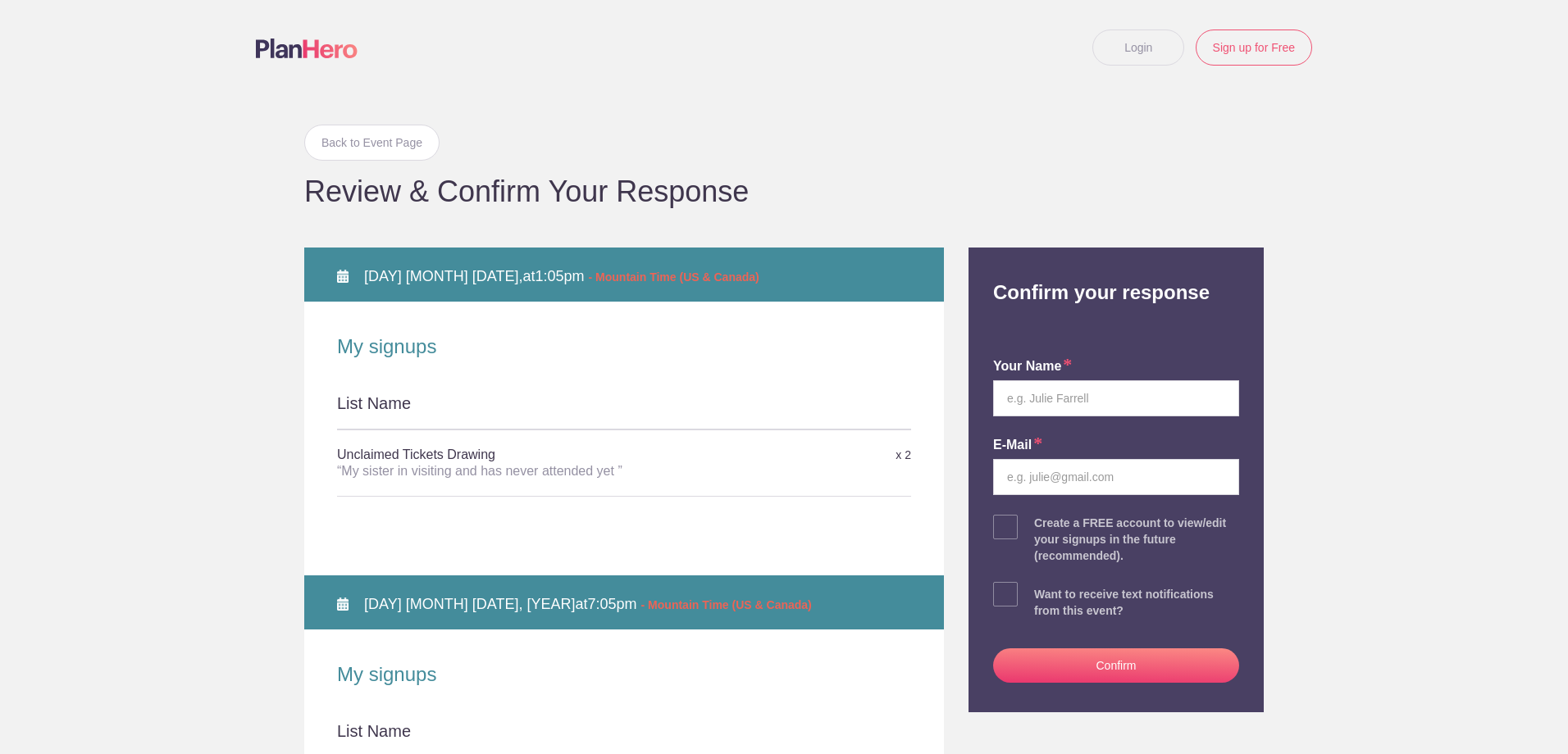 type on "My son is visiting from [STATE], he played college baseball, and I'd like to take him to our new stadium
Thanks [LAST_NAME] [FIRST_INITIAL]" 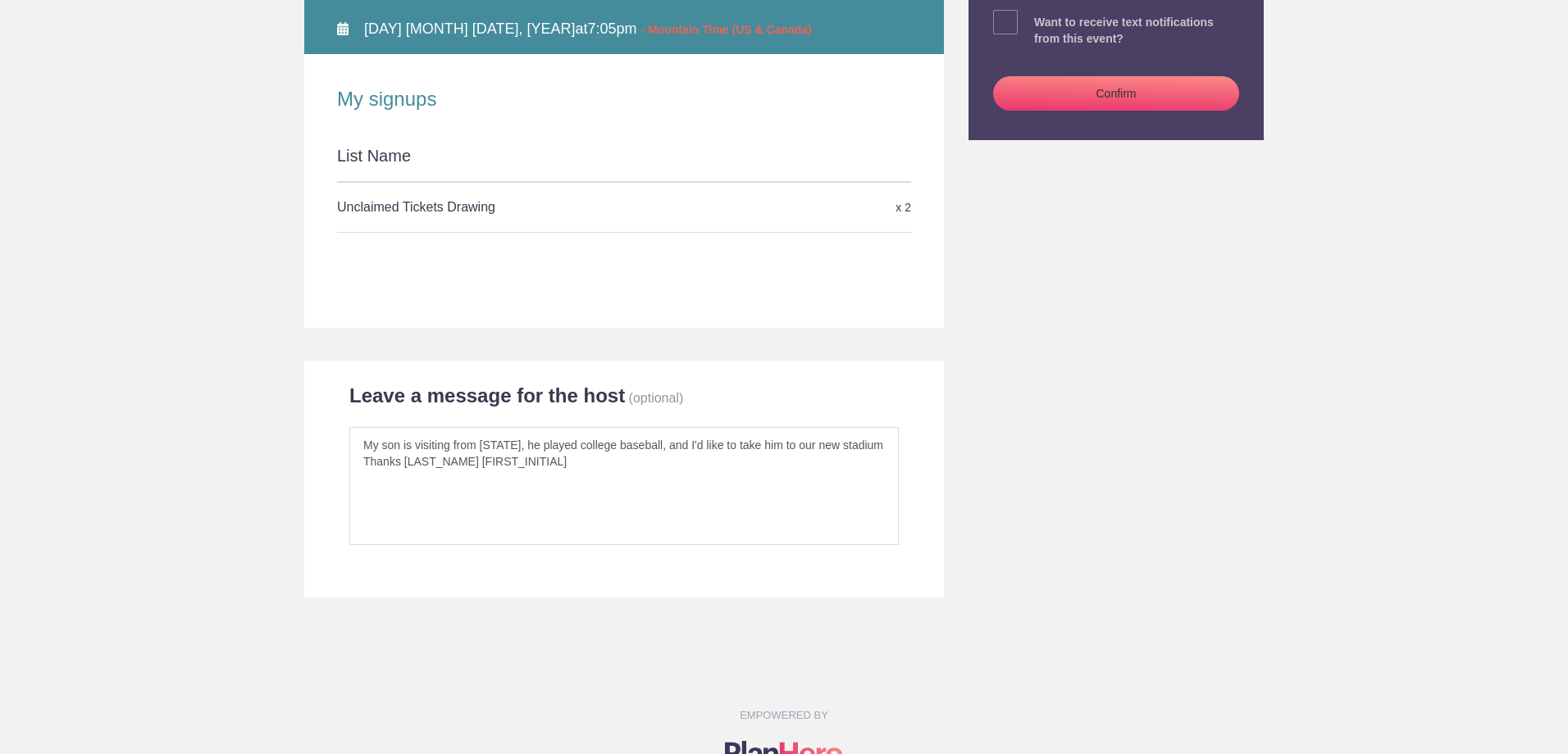 scroll, scrollTop: 248, scrollLeft: 0, axis: vertical 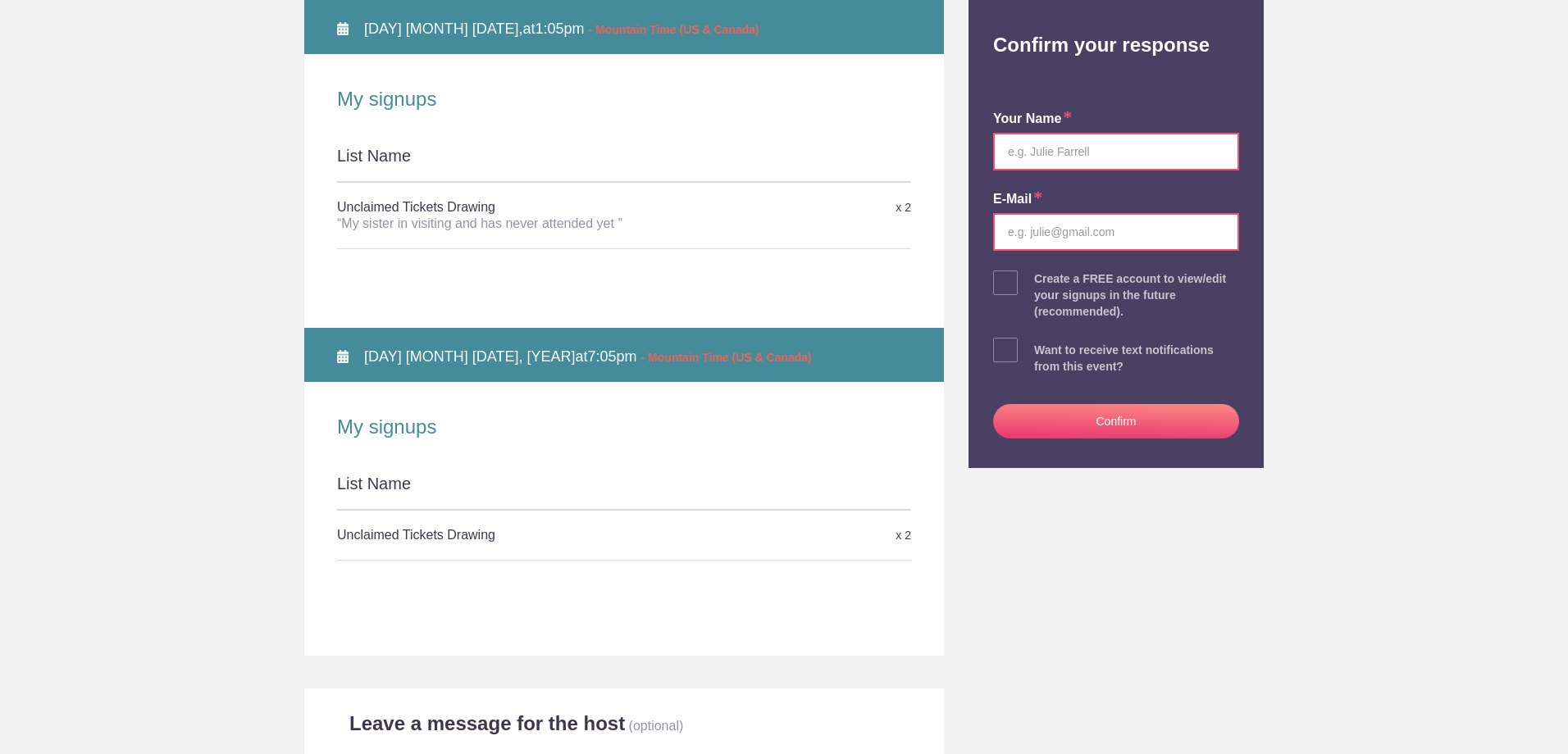 click at bounding box center (1116, 152) 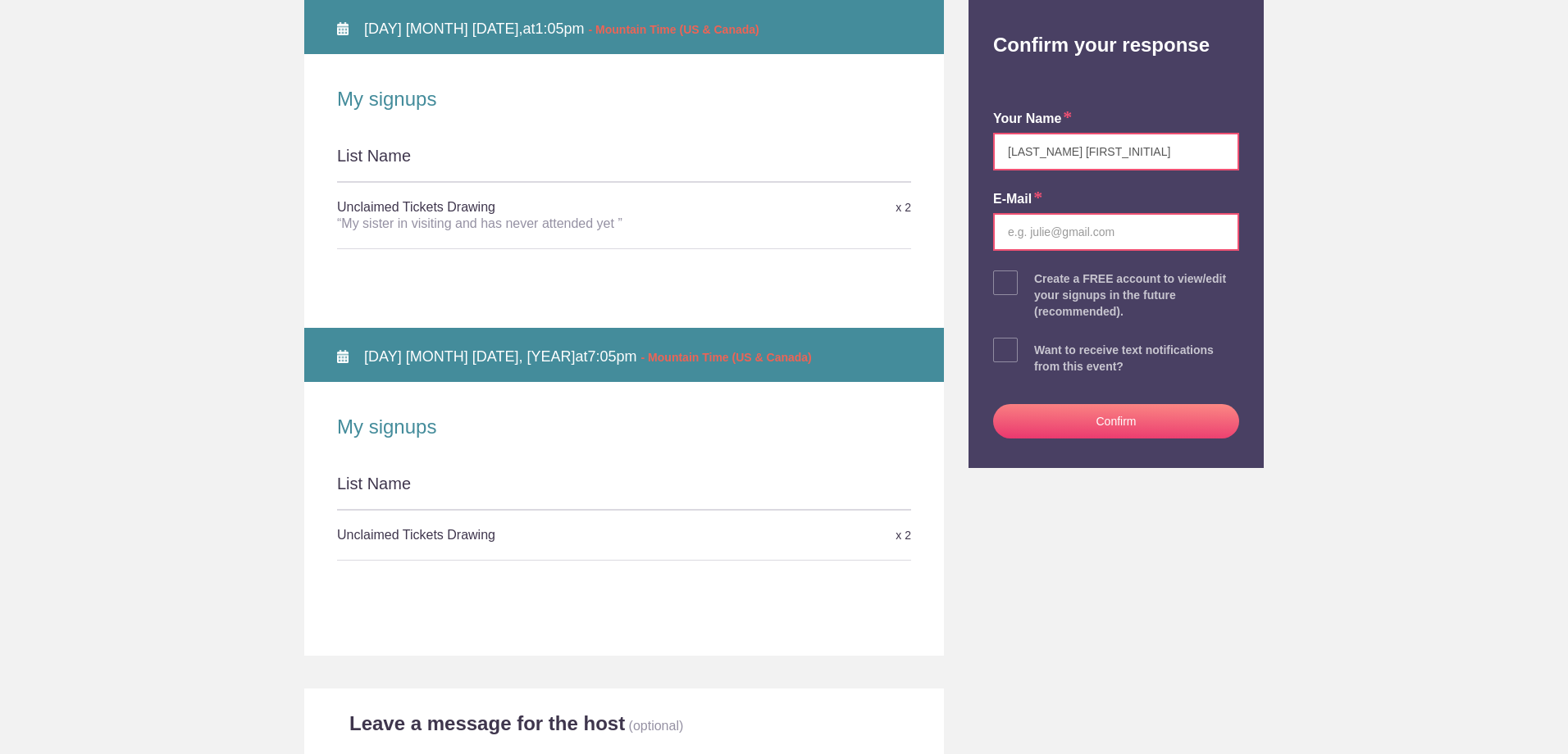 type on "[LAST_NAME] [FIRST_INITIAL]" 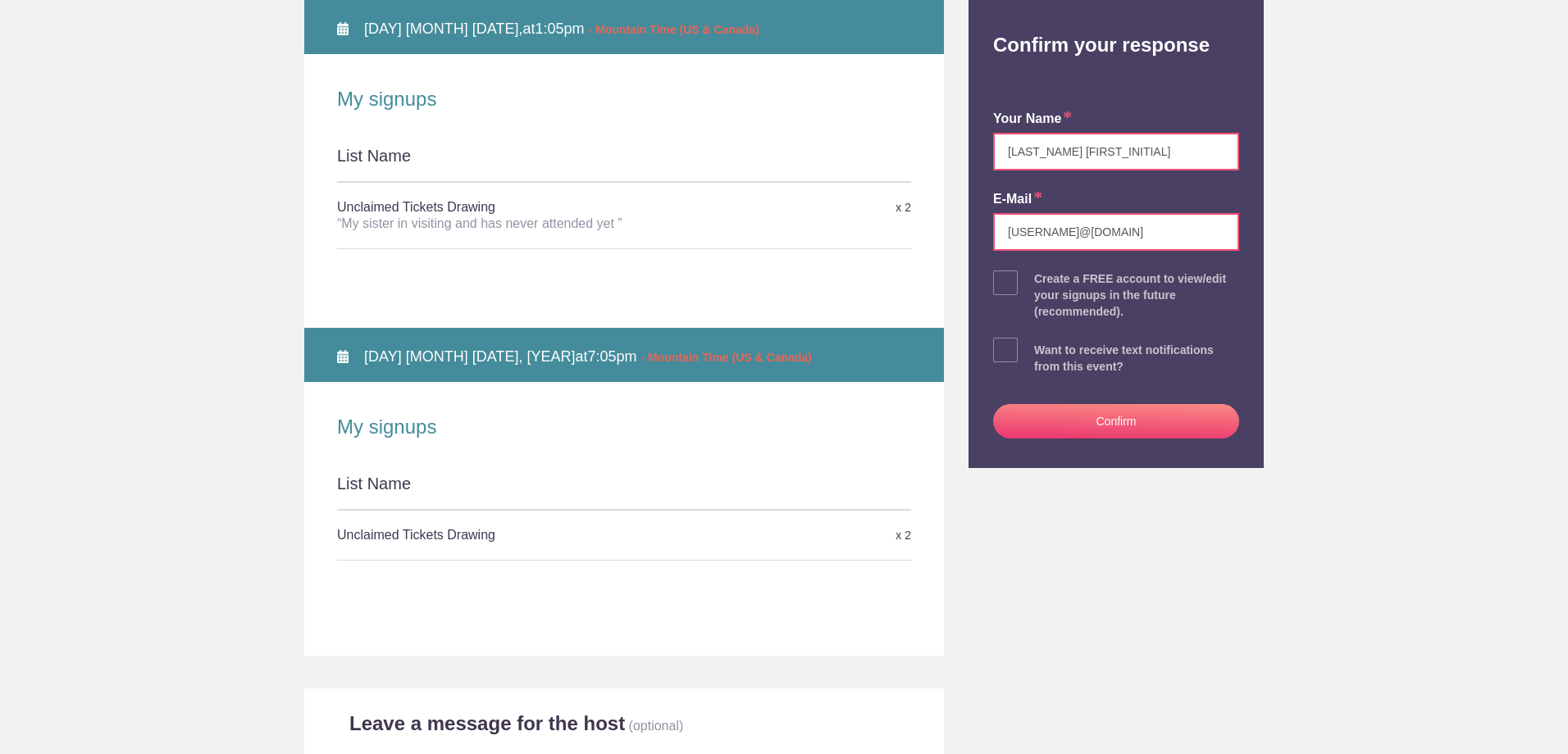 type on "[USERNAME]@[DOMAIN]" 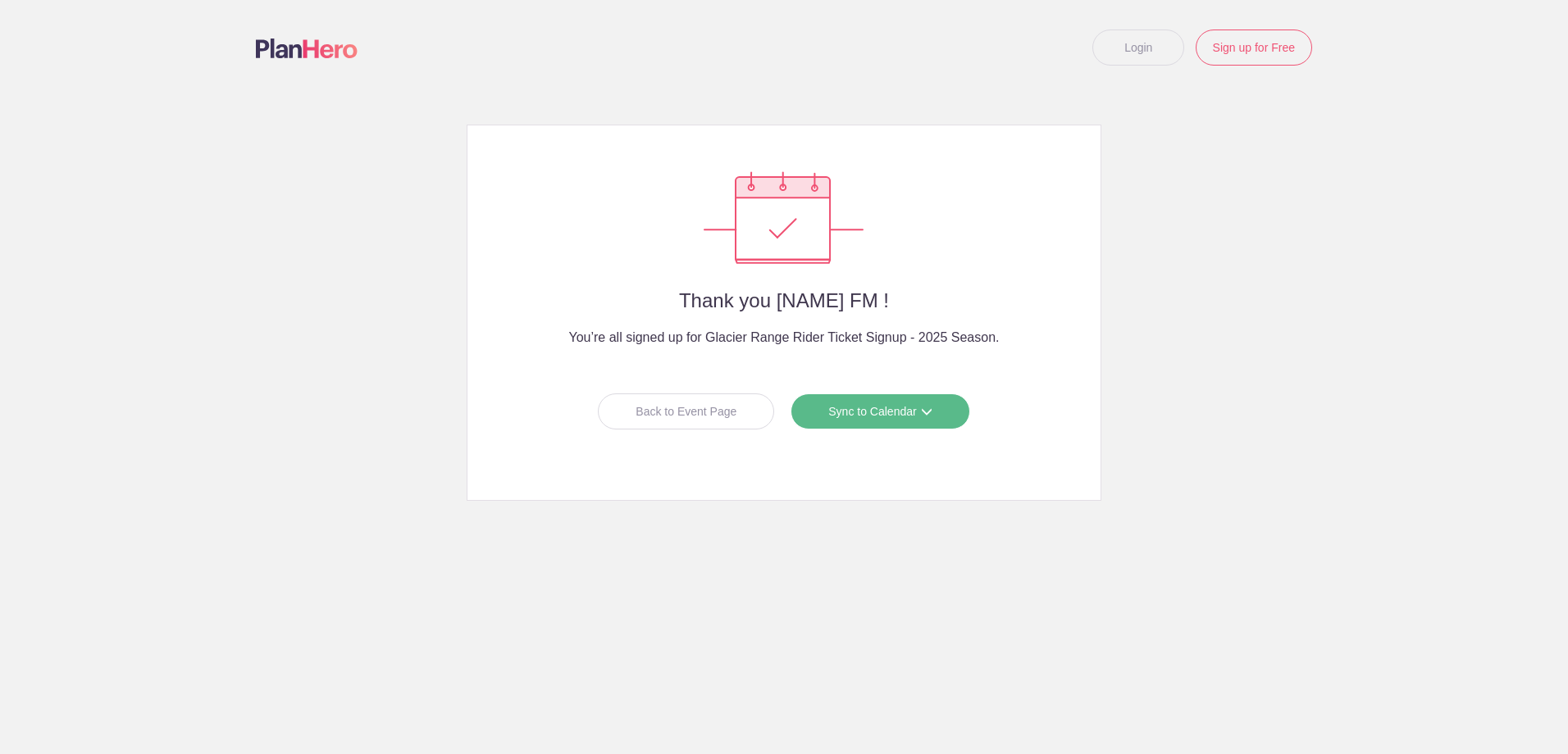 scroll, scrollTop: 0, scrollLeft: 0, axis: both 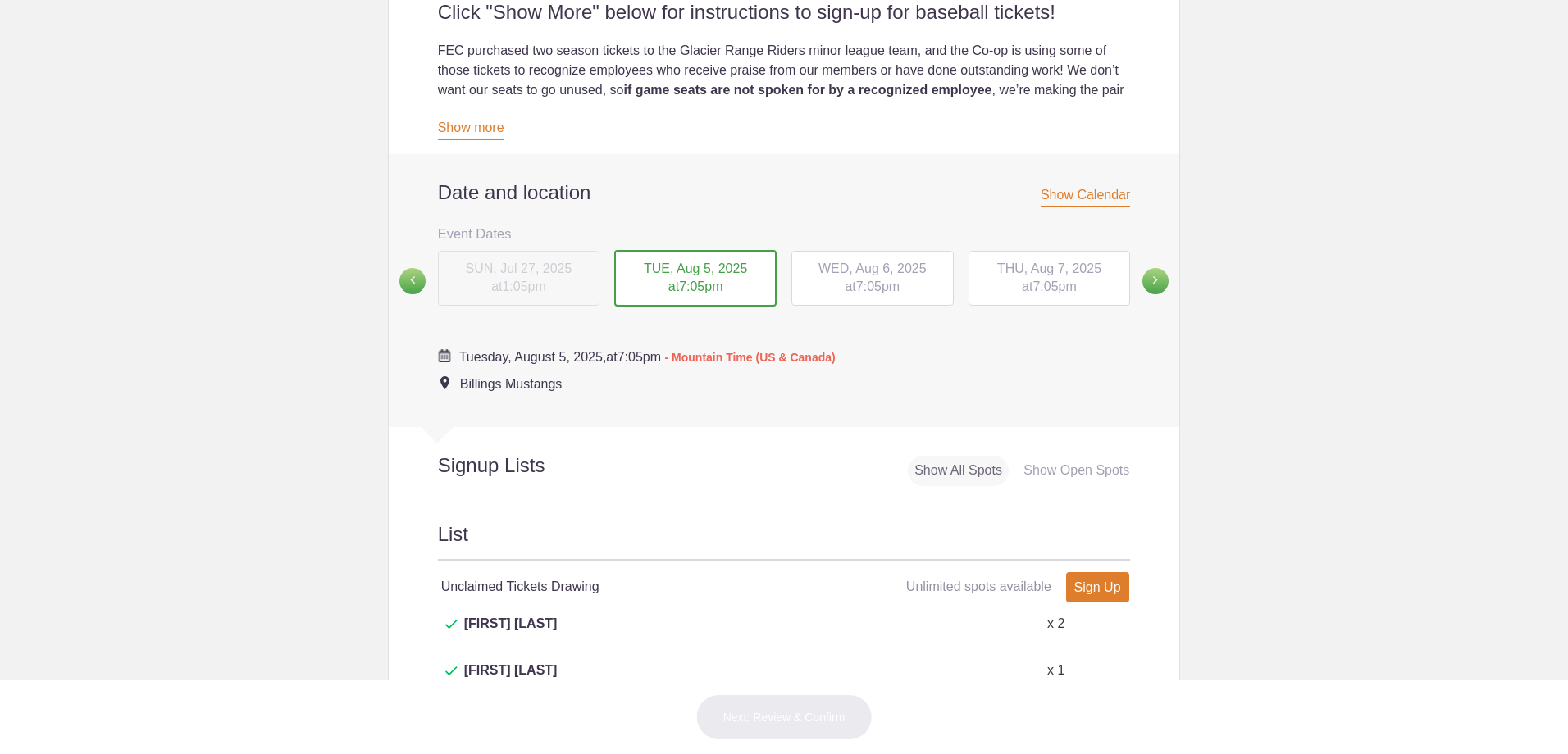 click on "7:05pm" at bounding box center [877, 286] 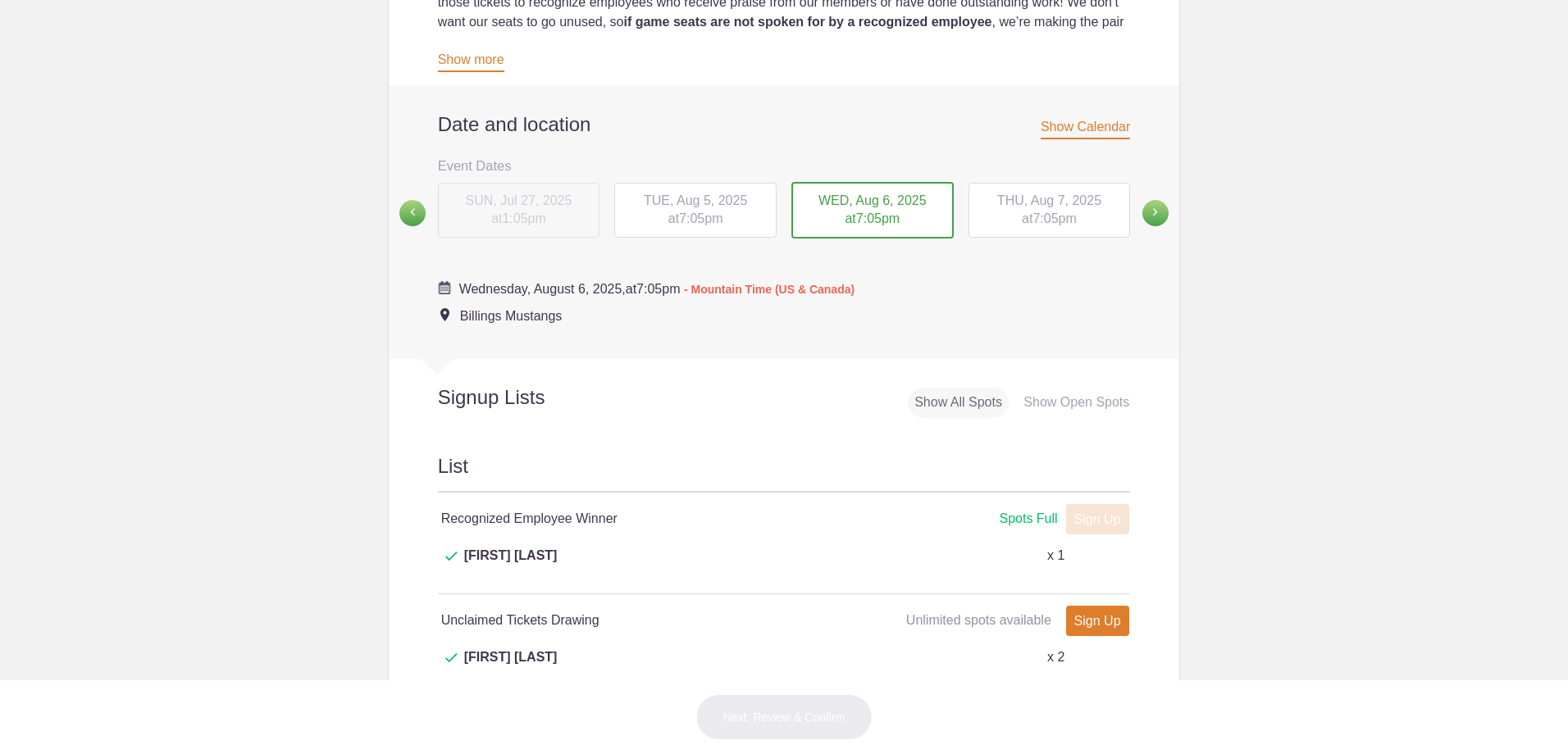 scroll, scrollTop: 738, scrollLeft: 0, axis: vertical 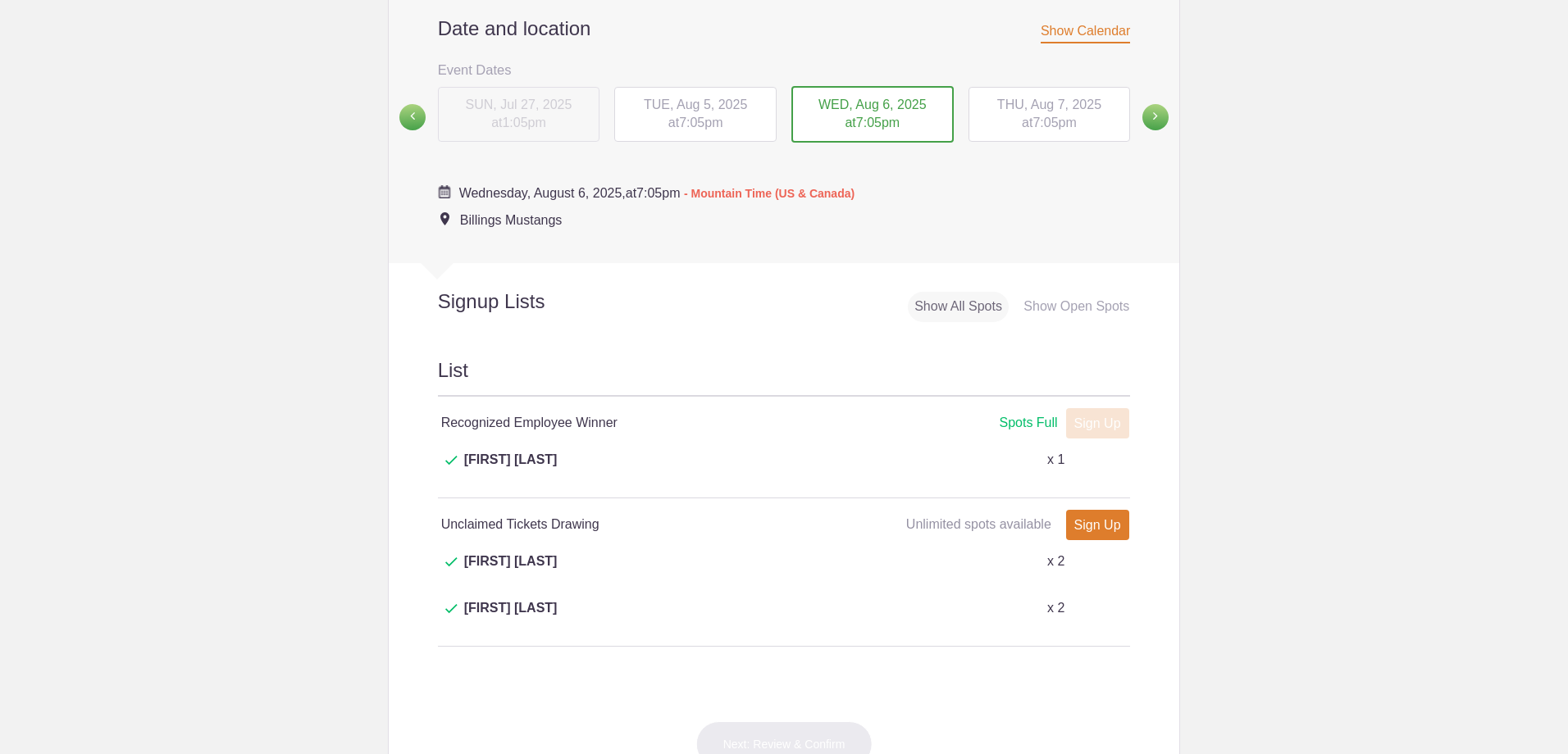 click on "THU, Aug  7, 2025
at
7:05pm" at bounding box center [1050, 115] 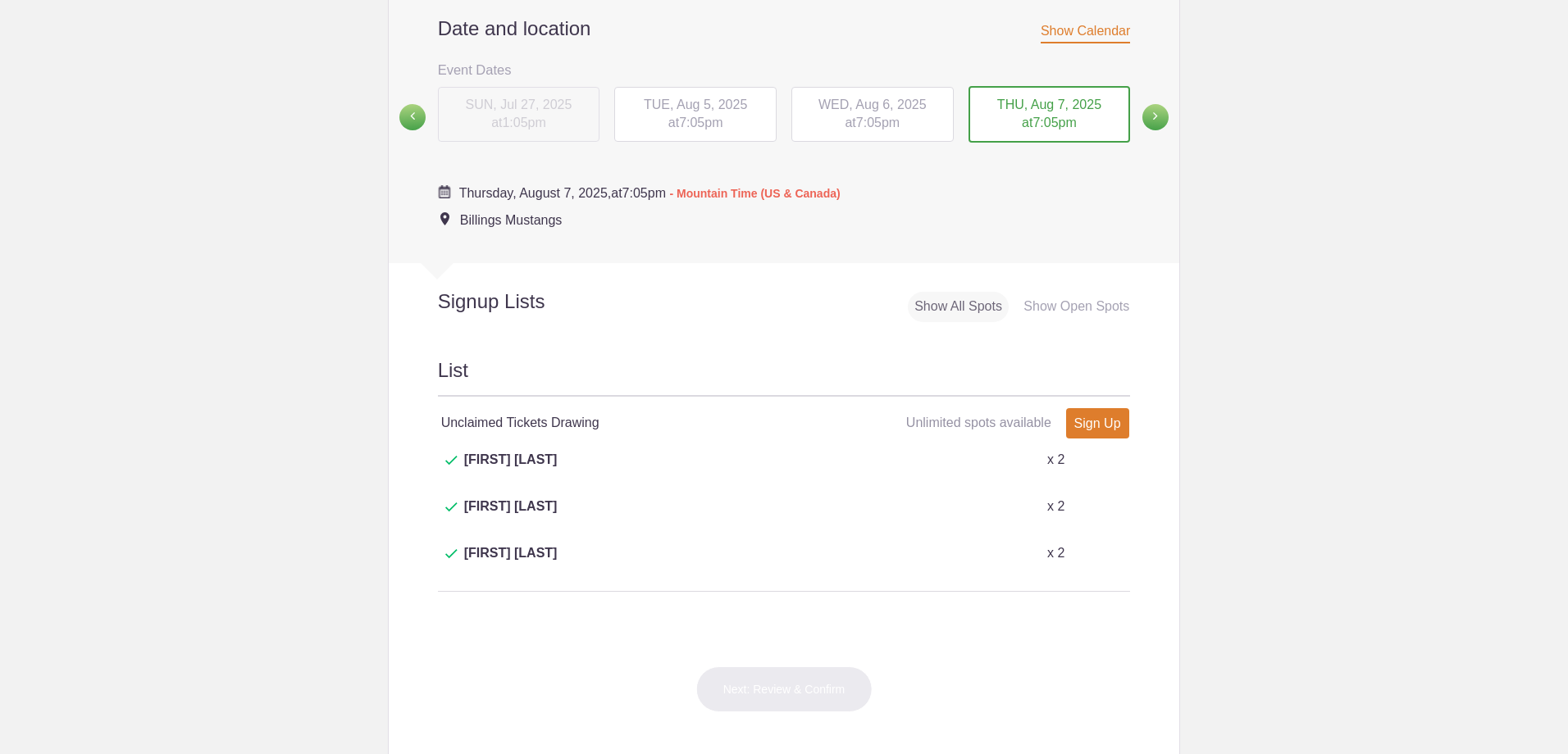 scroll, scrollTop: 820, scrollLeft: 0, axis: vertical 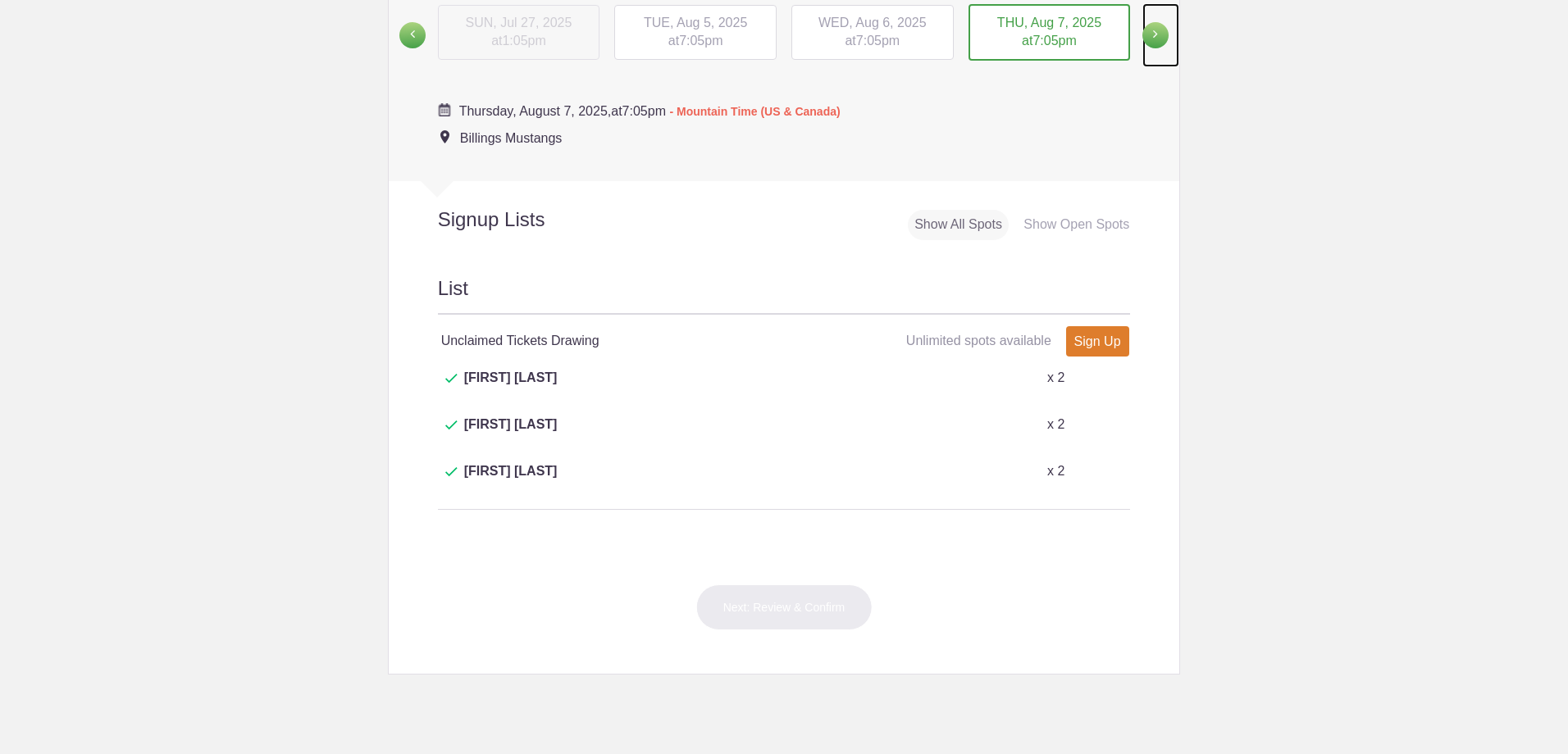 click at bounding box center (1155, 35) 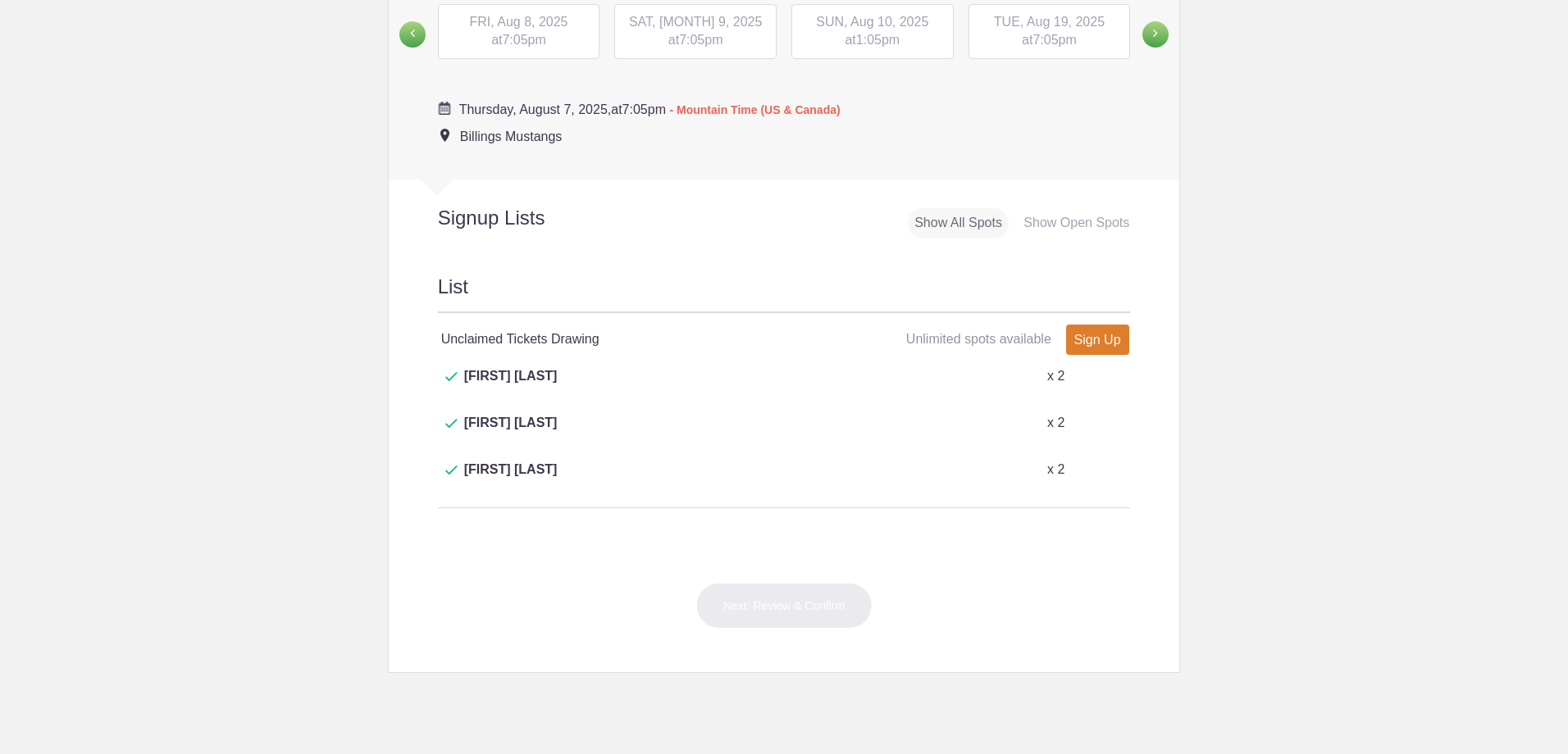 click on "FRI, Aug  8, 2025
at
7:05pm" at bounding box center [519, 32] 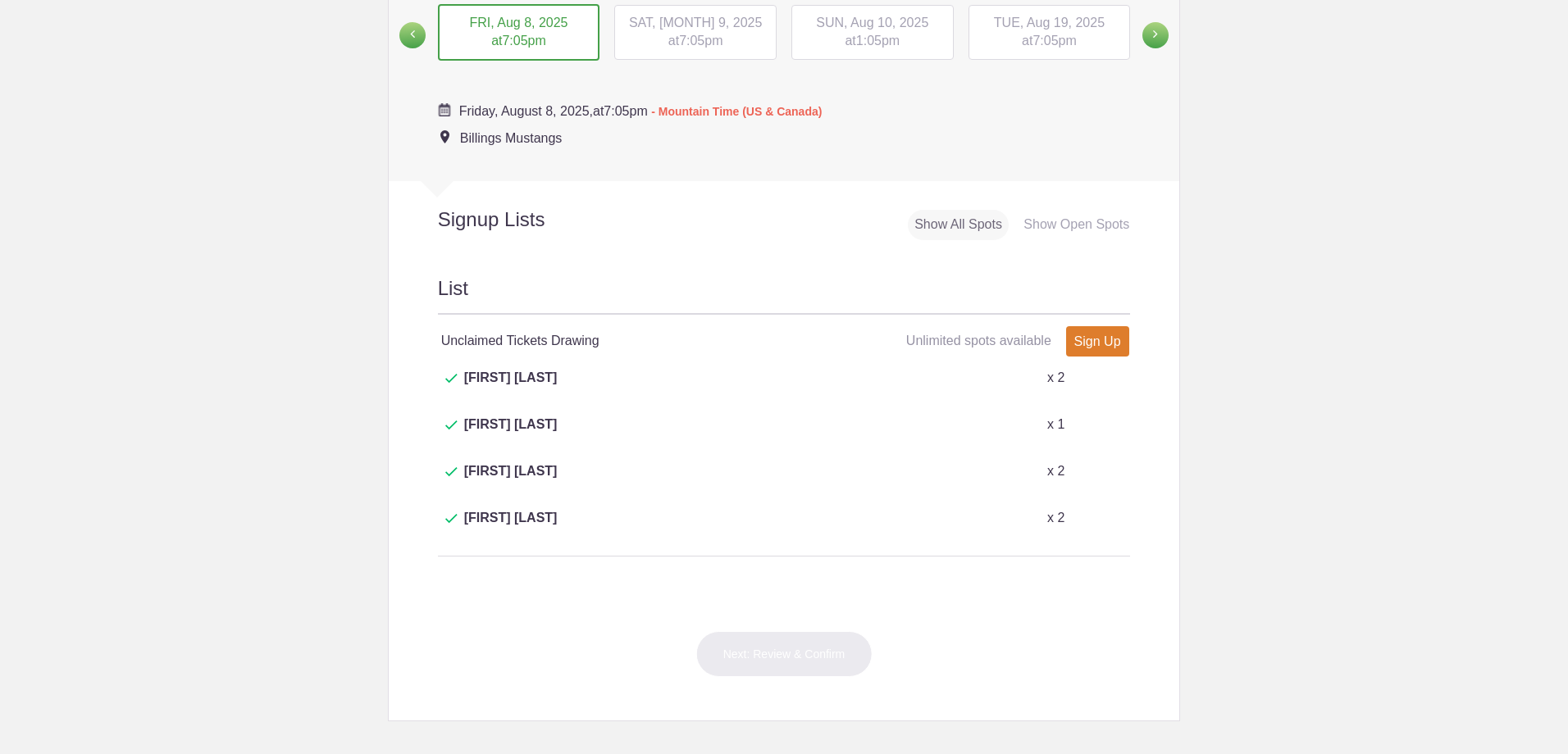 click on "SAT, Aug  9, 2025
at
7:05pm" at bounding box center (695, 33) 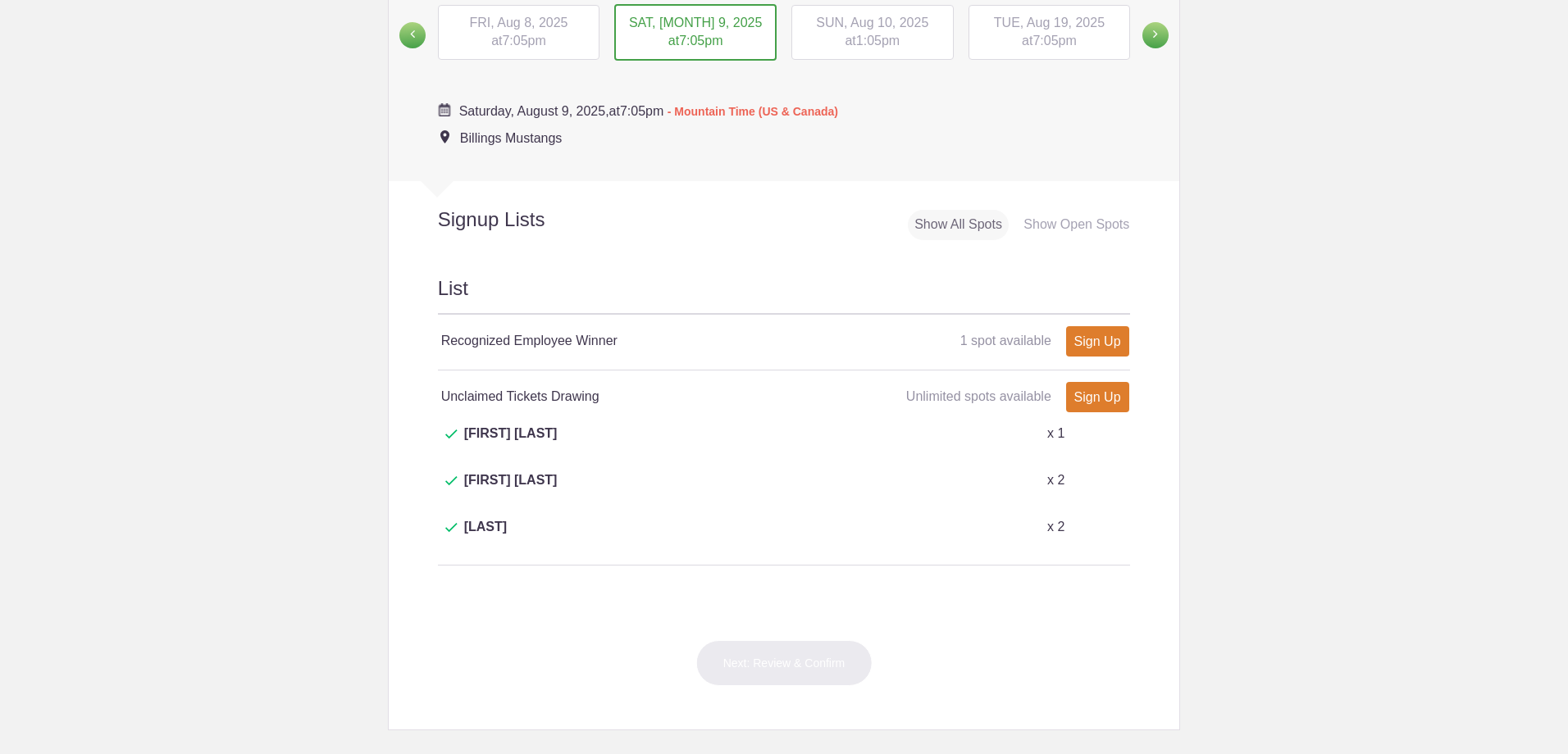 click on "SUN, Aug 10, 2025" at bounding box center [872, 22] 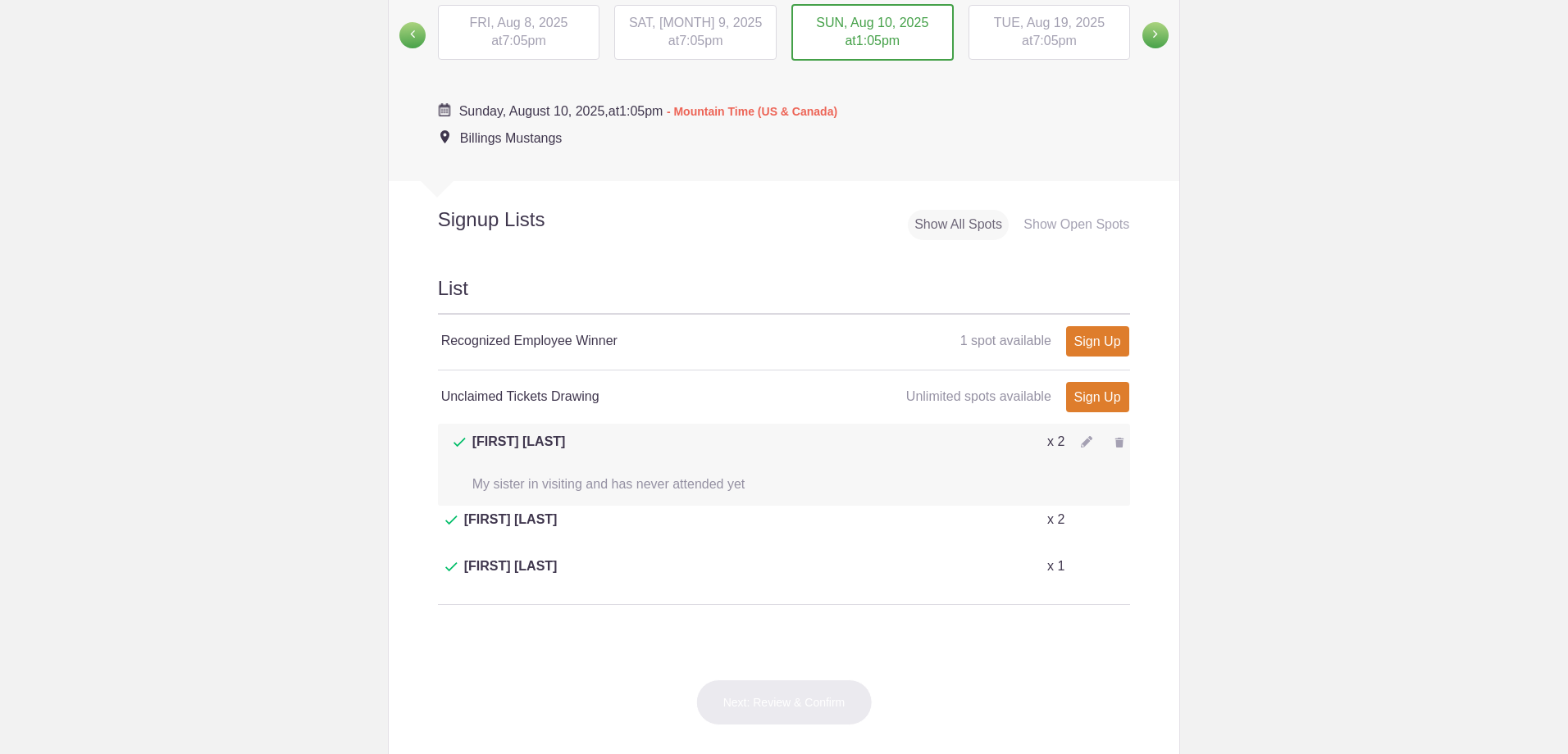 click on "[DAY], [MONTH] [DATE]
at
[TIME]" at bounding box center (1050, 33) 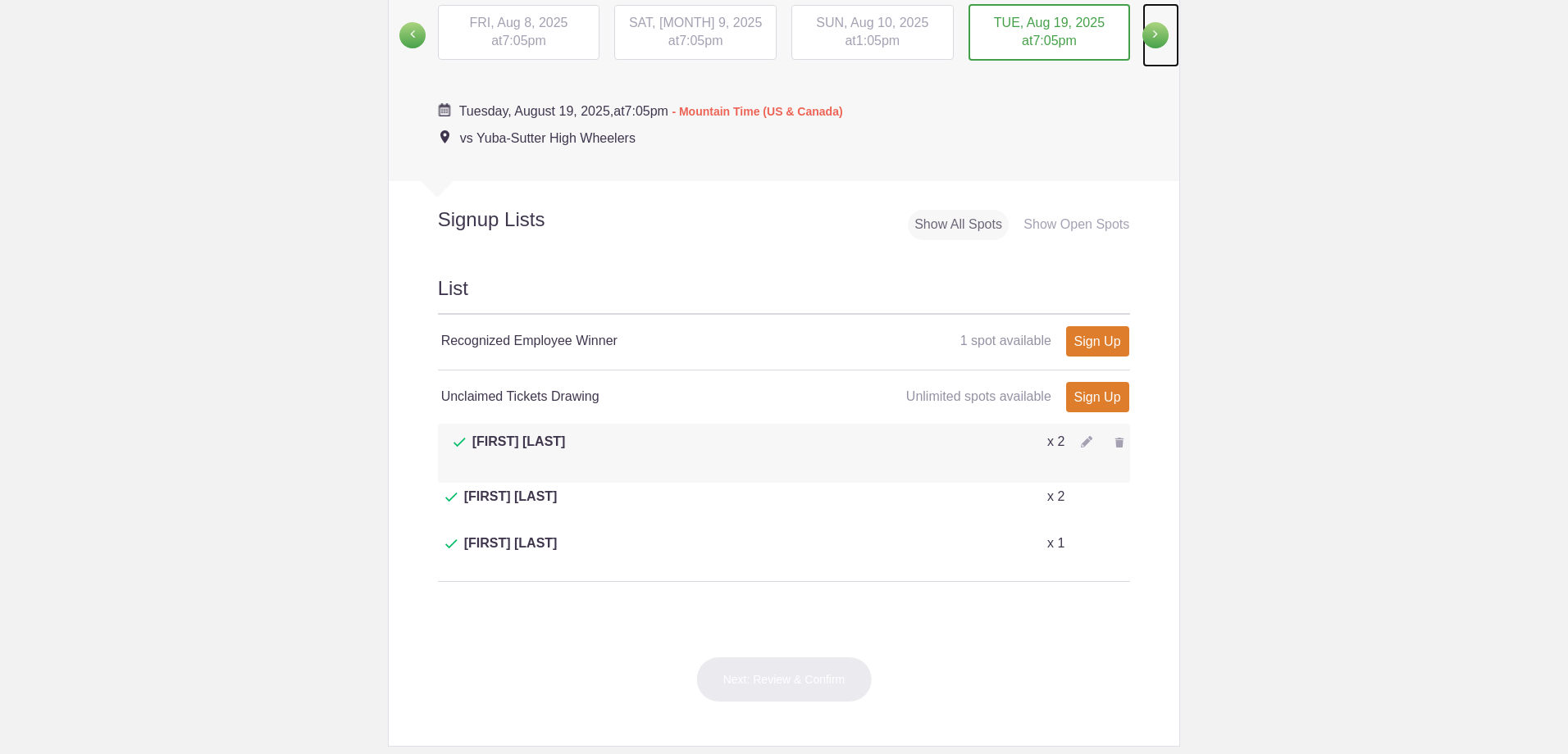 click at bounding box center [1155, 35] 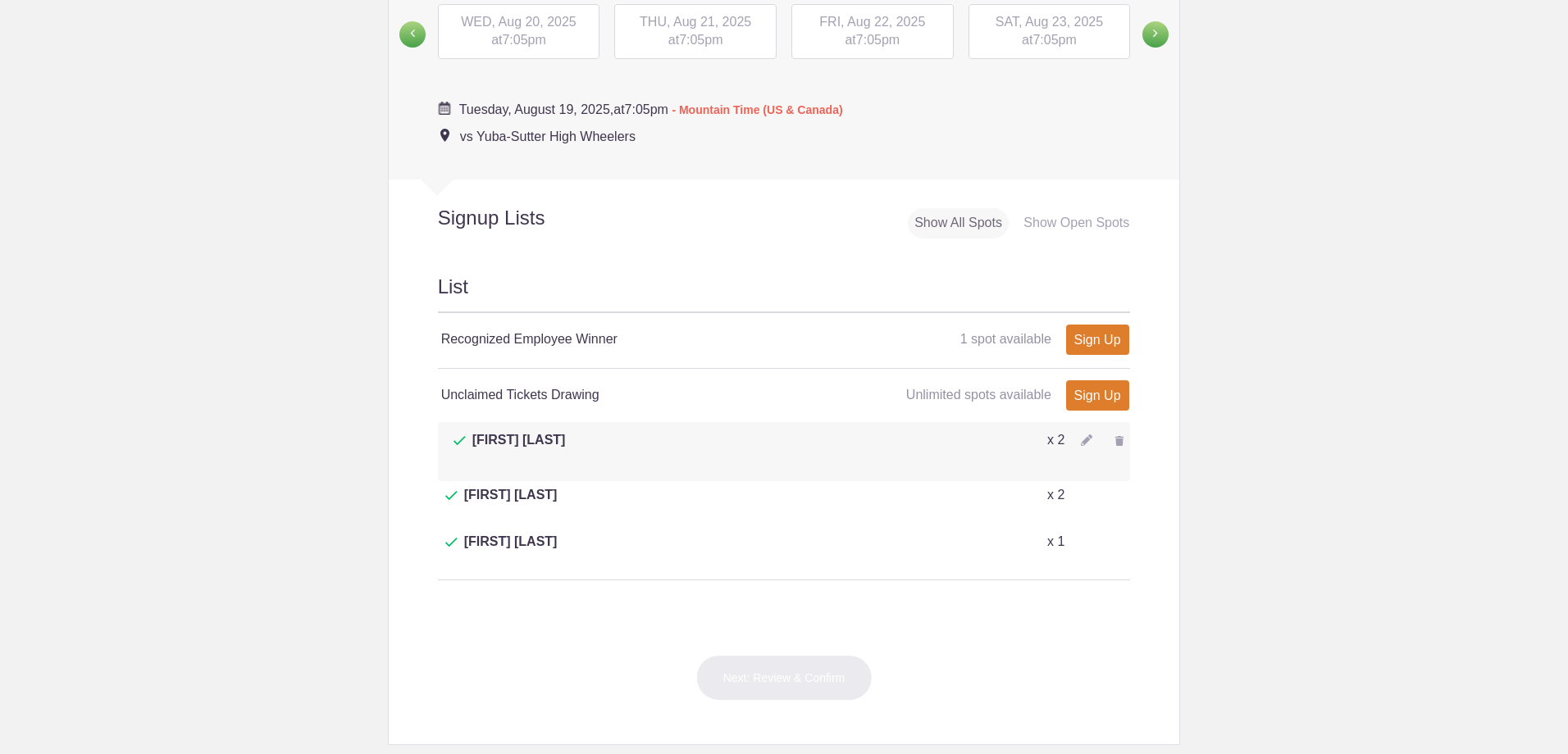 click on "WED, Aug 20, 2025
at
7:05pm" at bounding box center [519, 32] 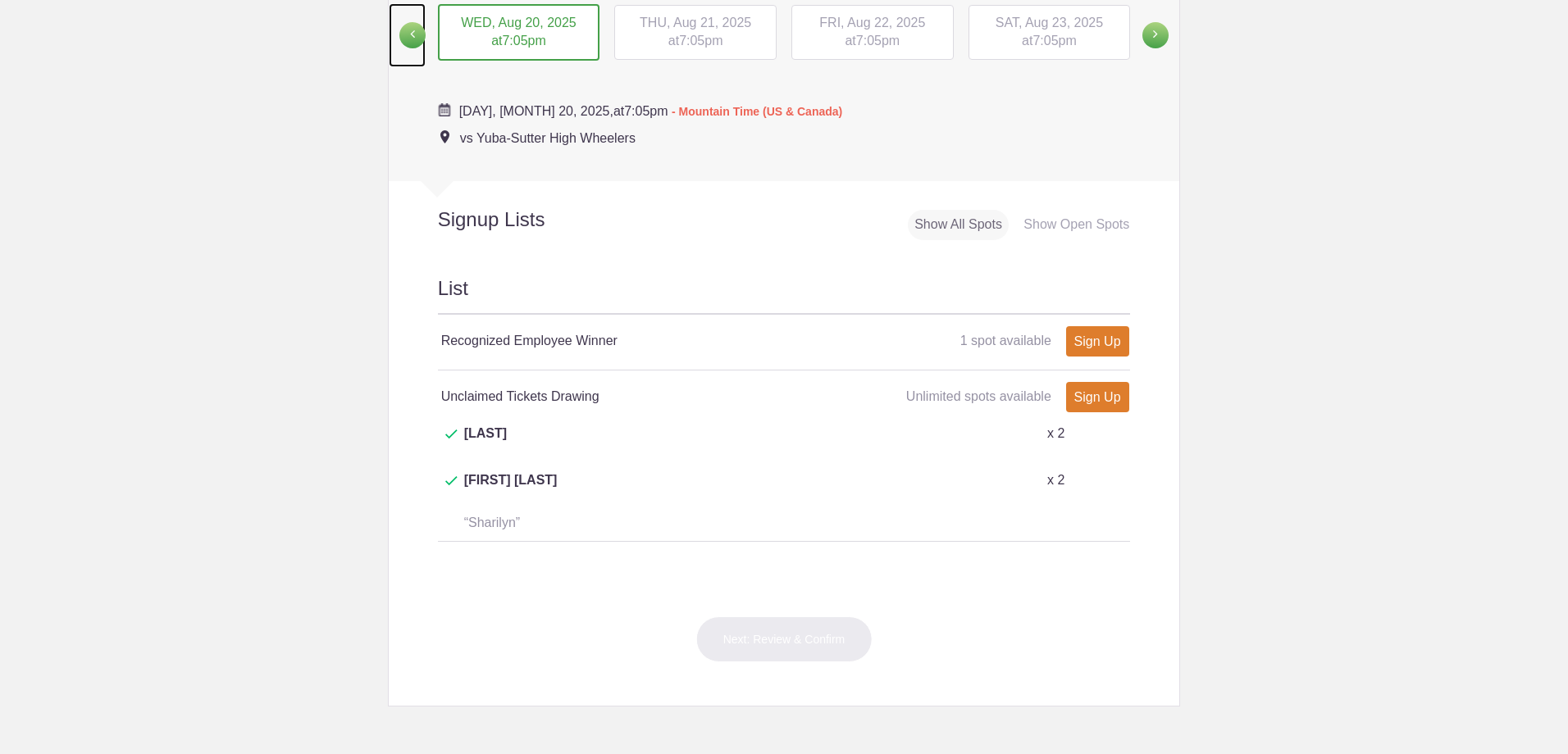 click at bounding box center [413, 35] 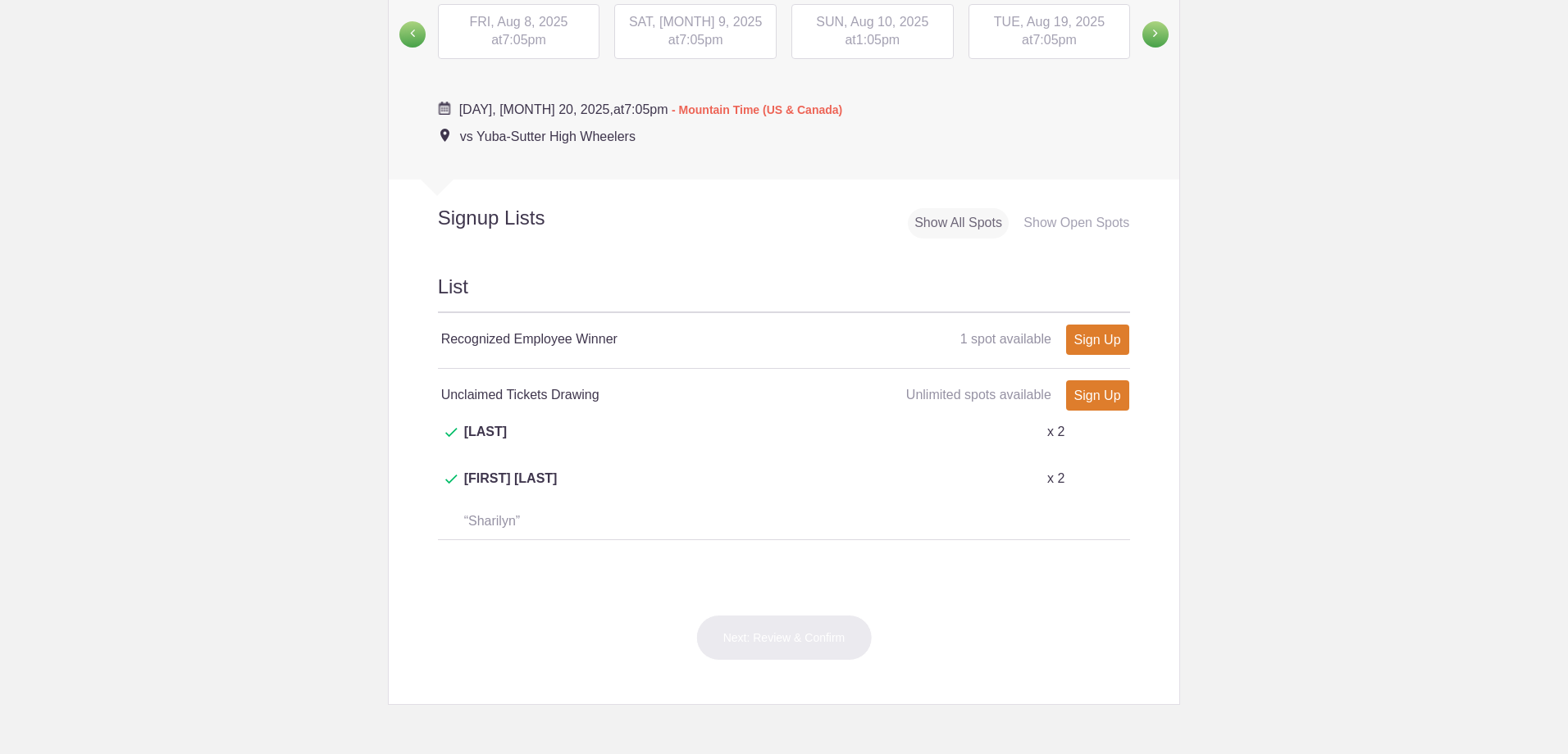 click on "[DAY], [MONTH] [DATE]
at
[TIME]" at bounding box center (1050, 32) 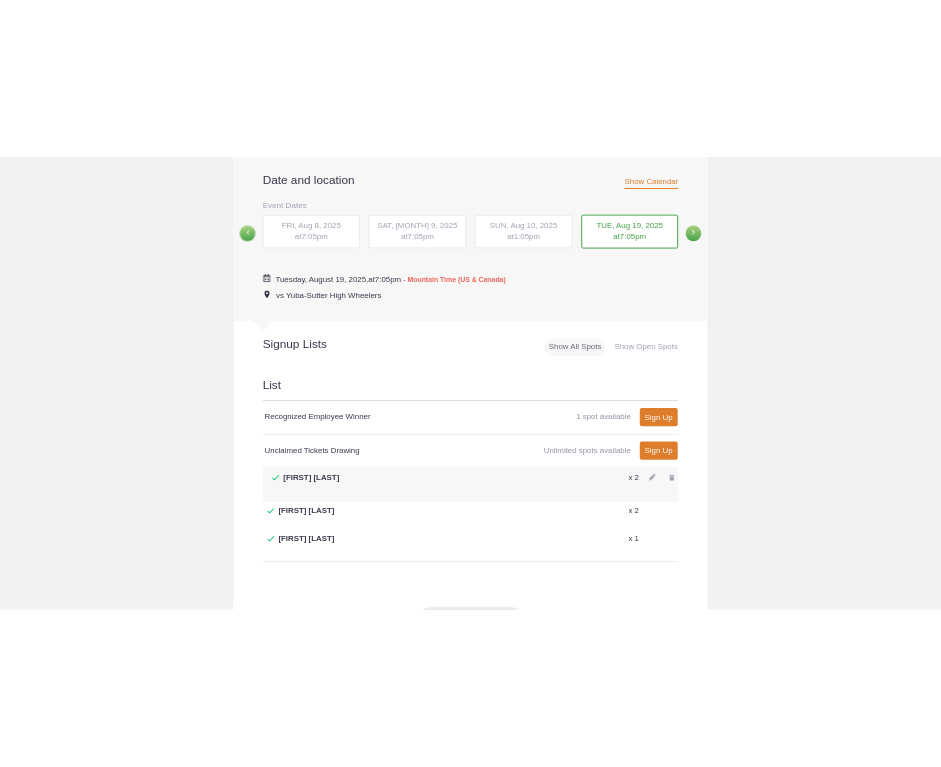 scroll, scrollTop: 853, scrollLeft: 0, axis: vertical 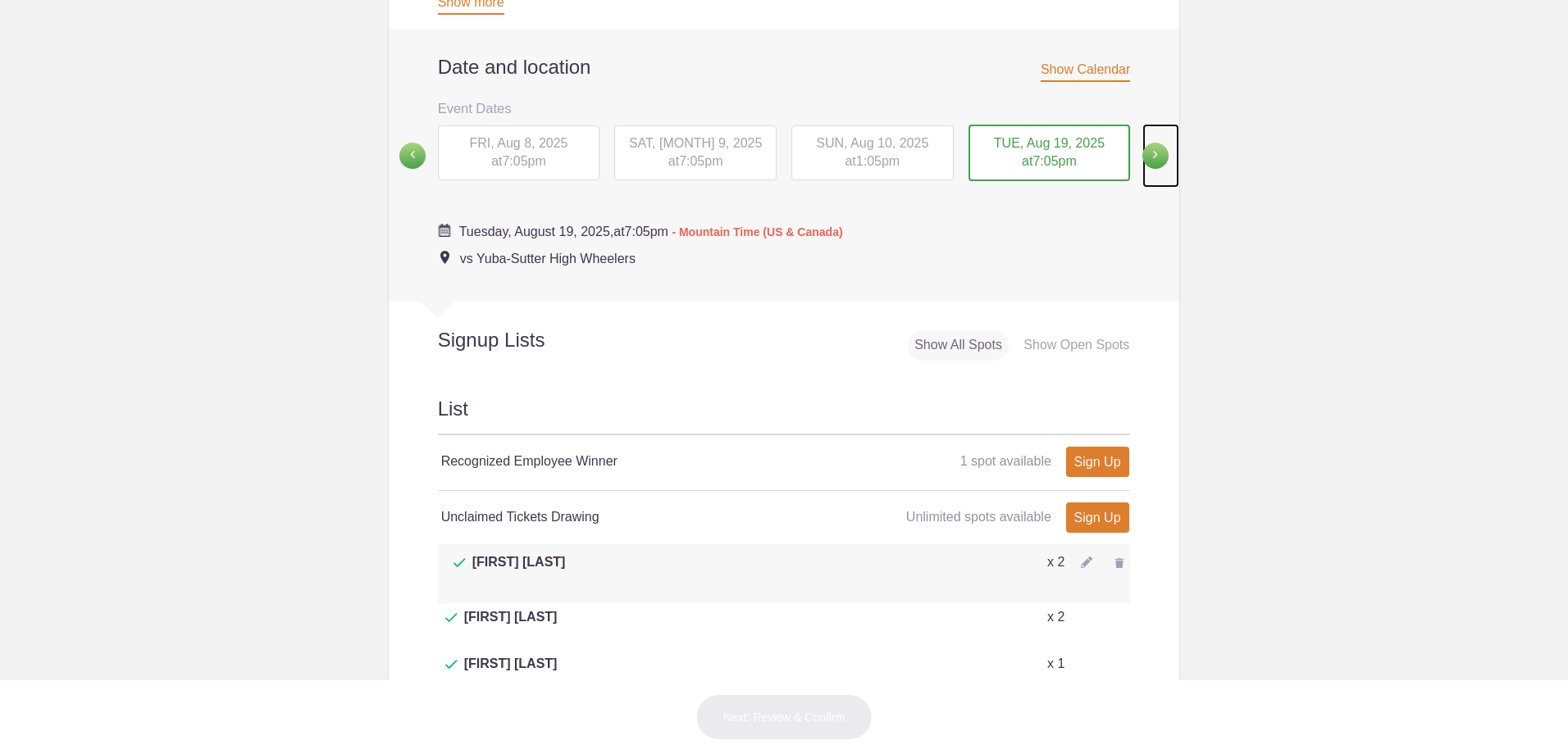 click at bounding box center (1155, 156) 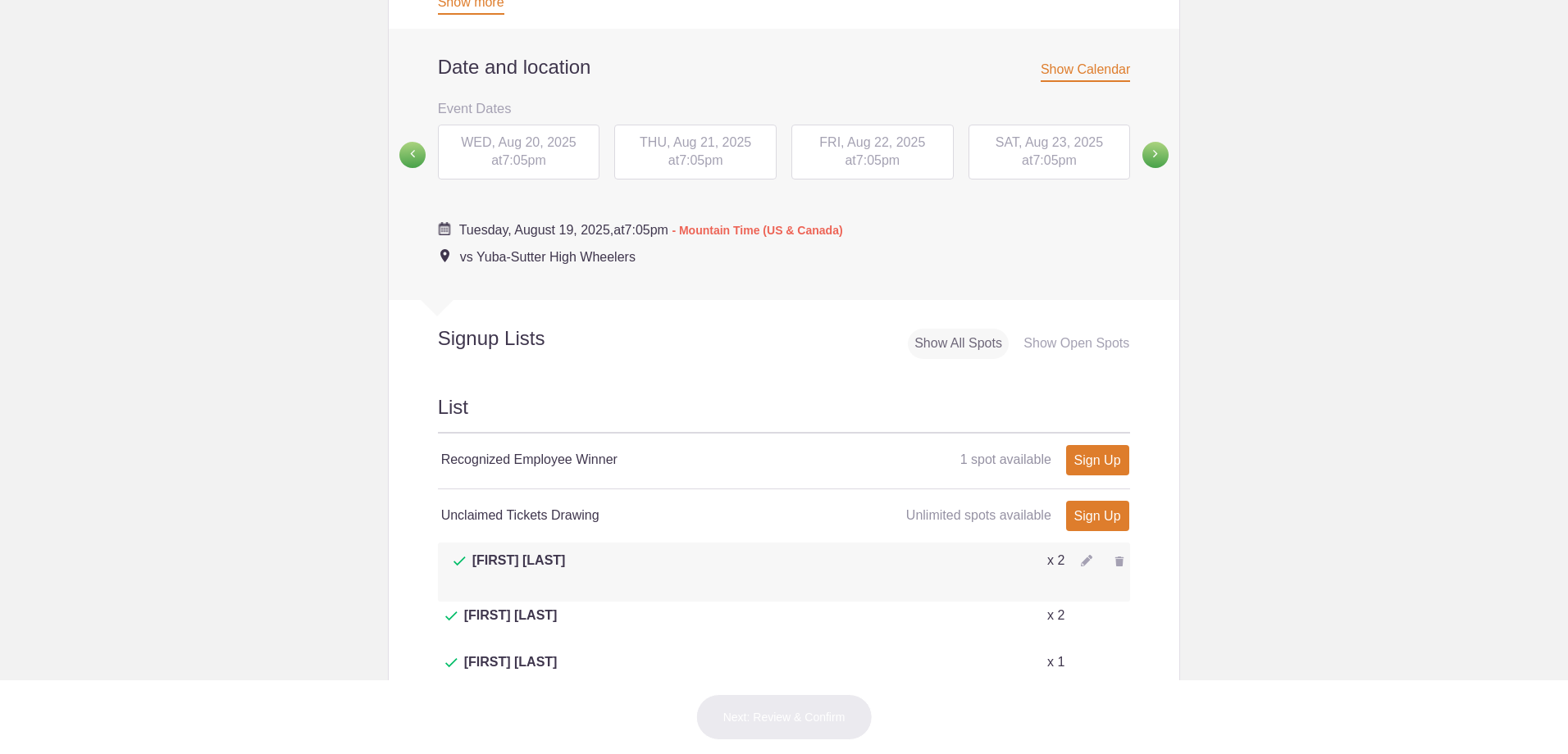 click on "WED, Aug 20, 2025
at
7:05pm" at bounding box center (519, 152) 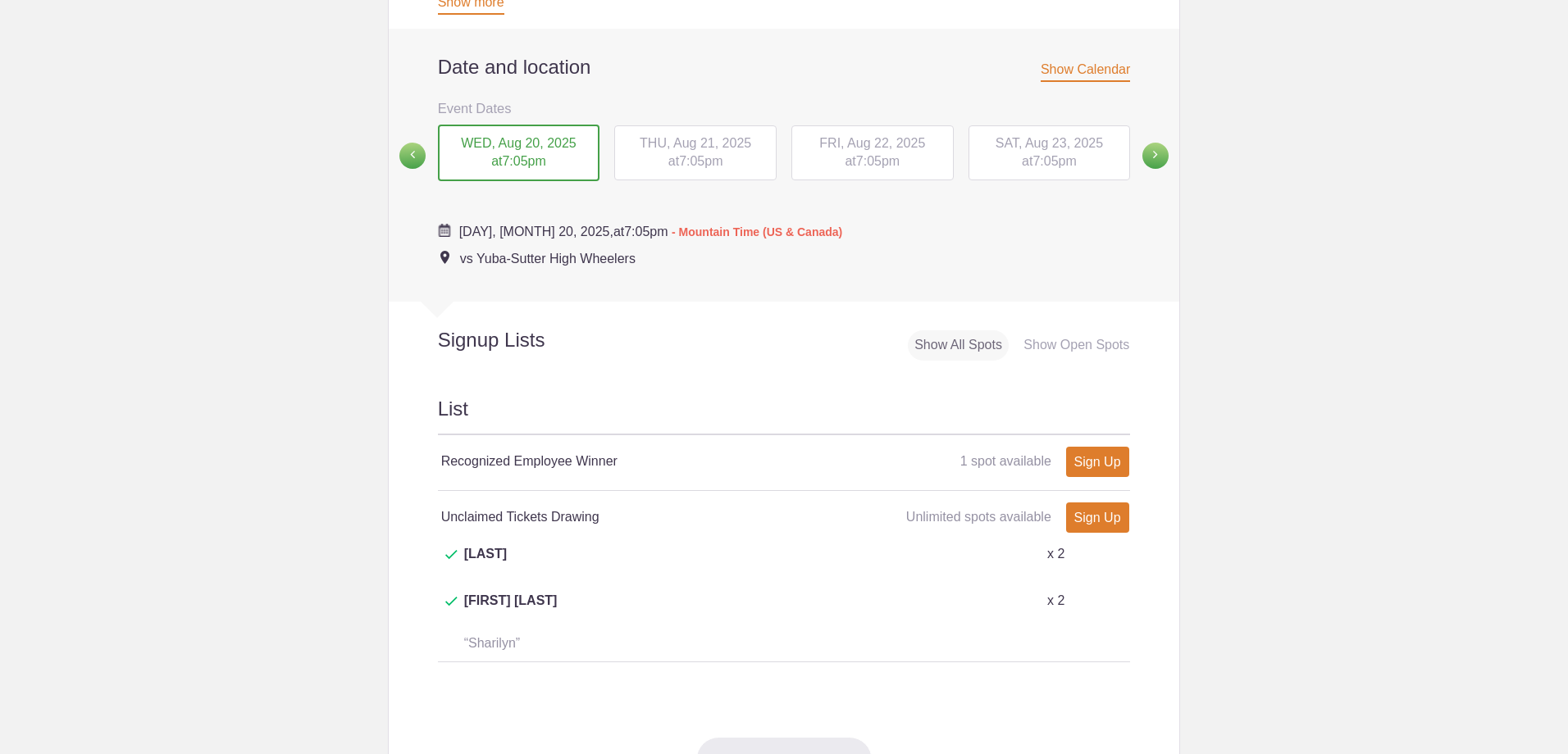 click on "7:05pm" at bounding box center (700, 161) 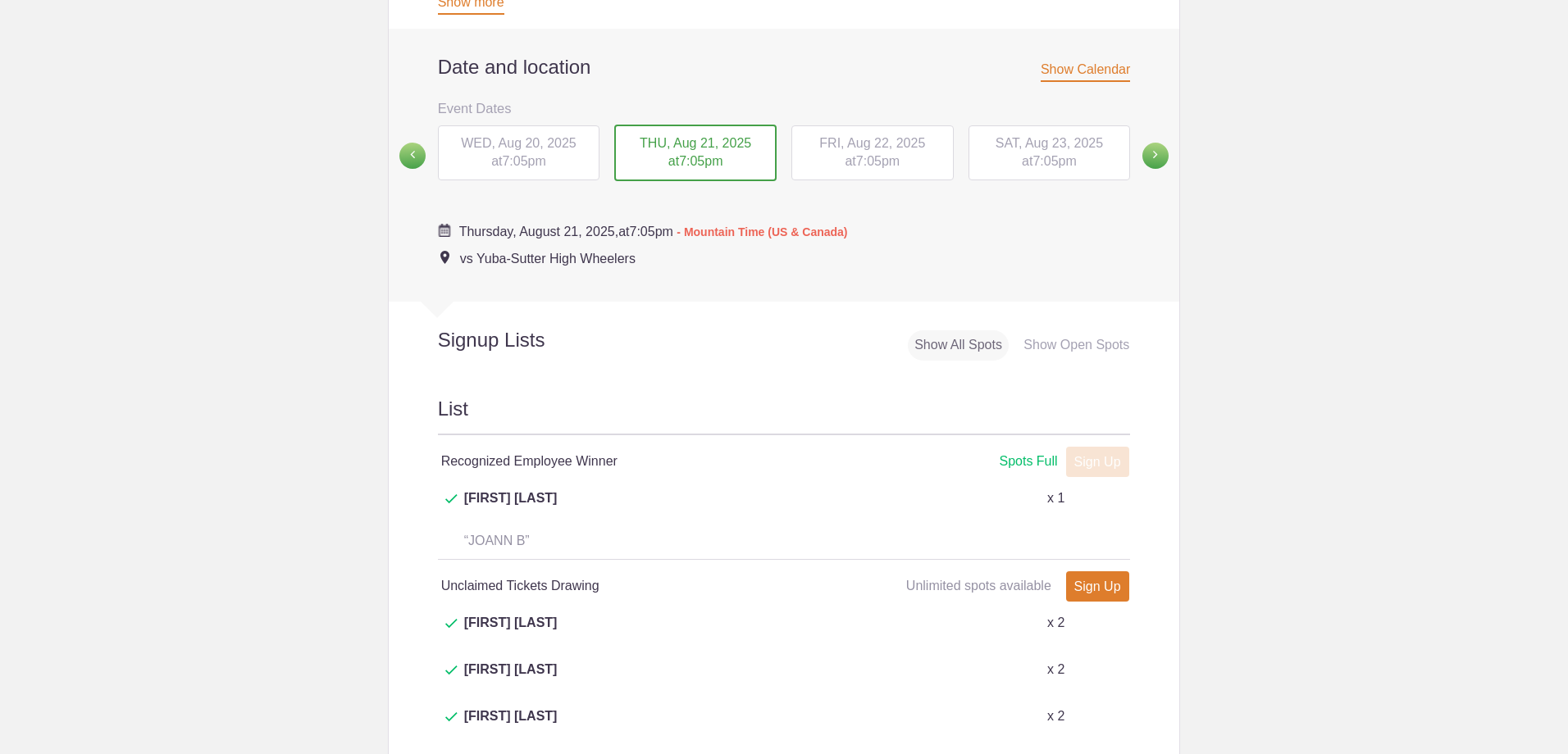 click on "FRI, Aug 22, 2025
at
7:05pm" at bounding box center [873, 153] 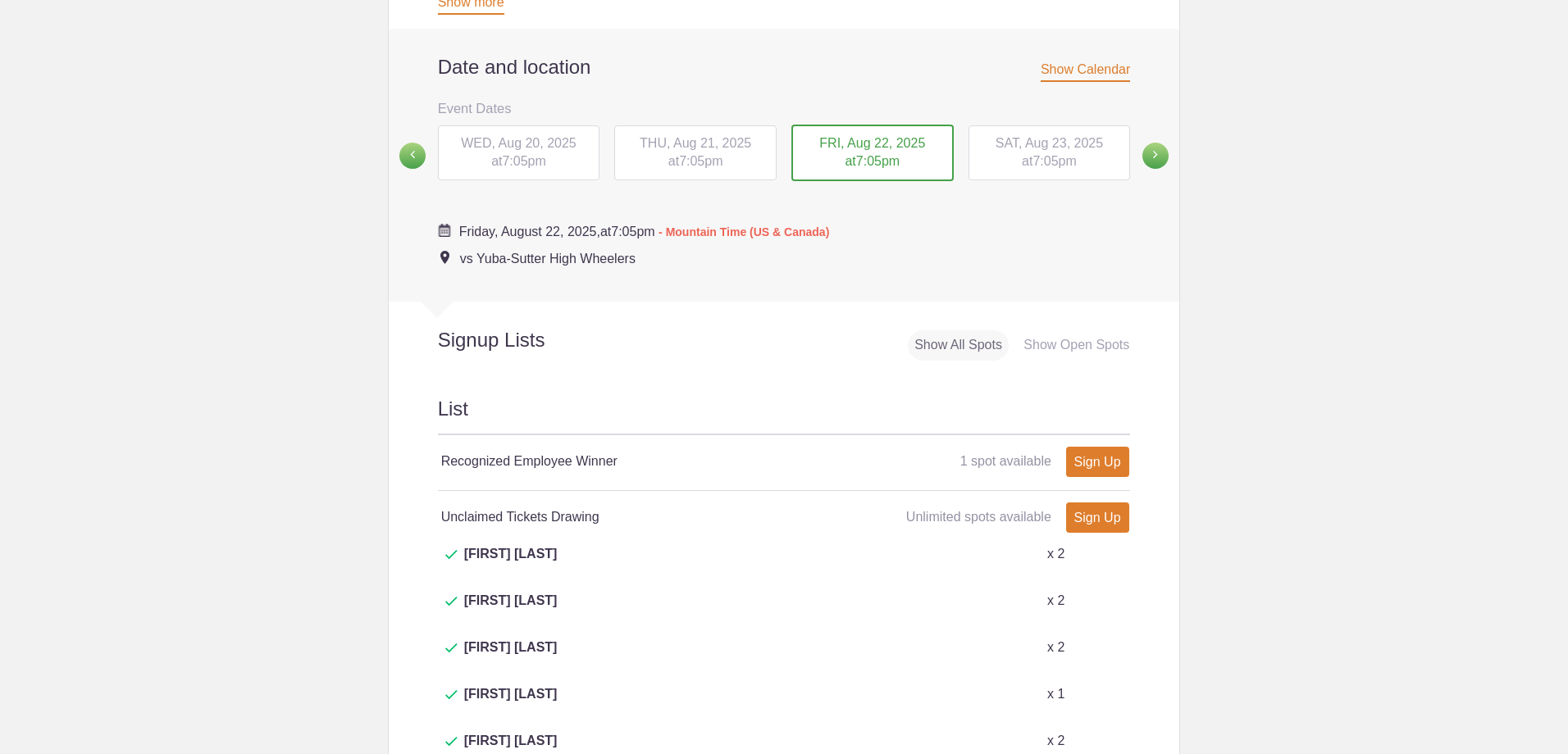 click on "7:05pm" at bounding box center [1054, 161] 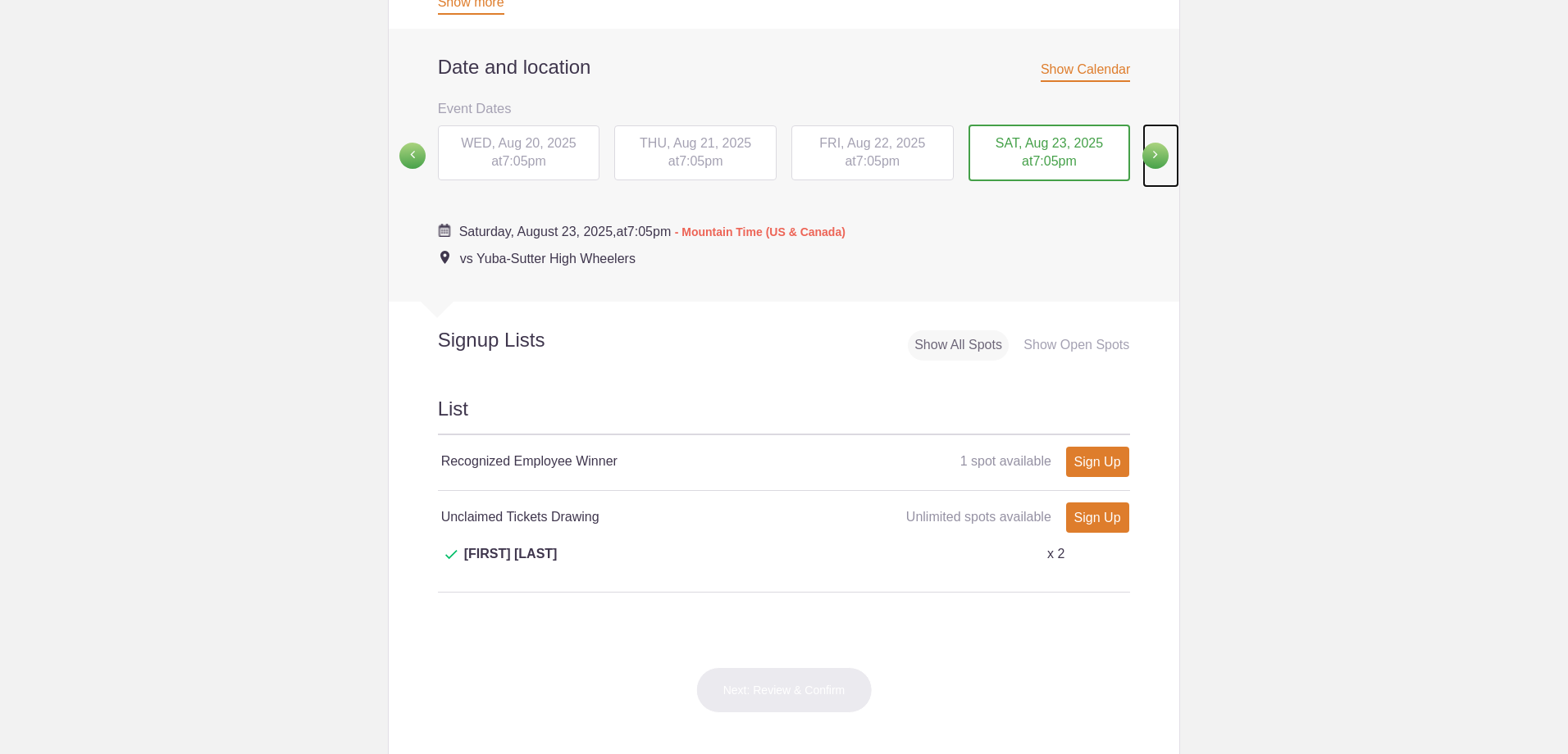 click at bounding box center (1155, 156) 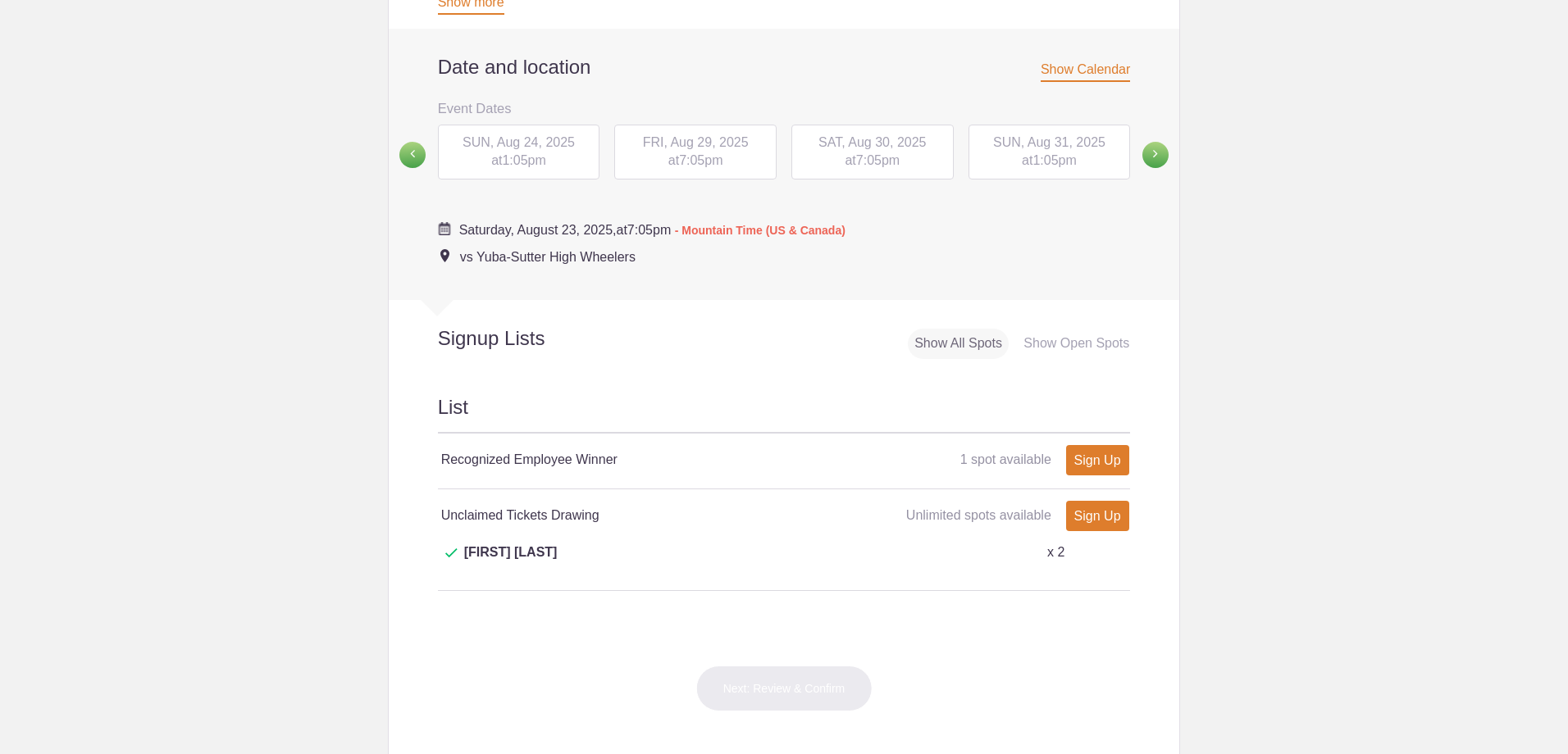 click on "SUN, Aug 24, 2025" at bounding box center [518, 142] 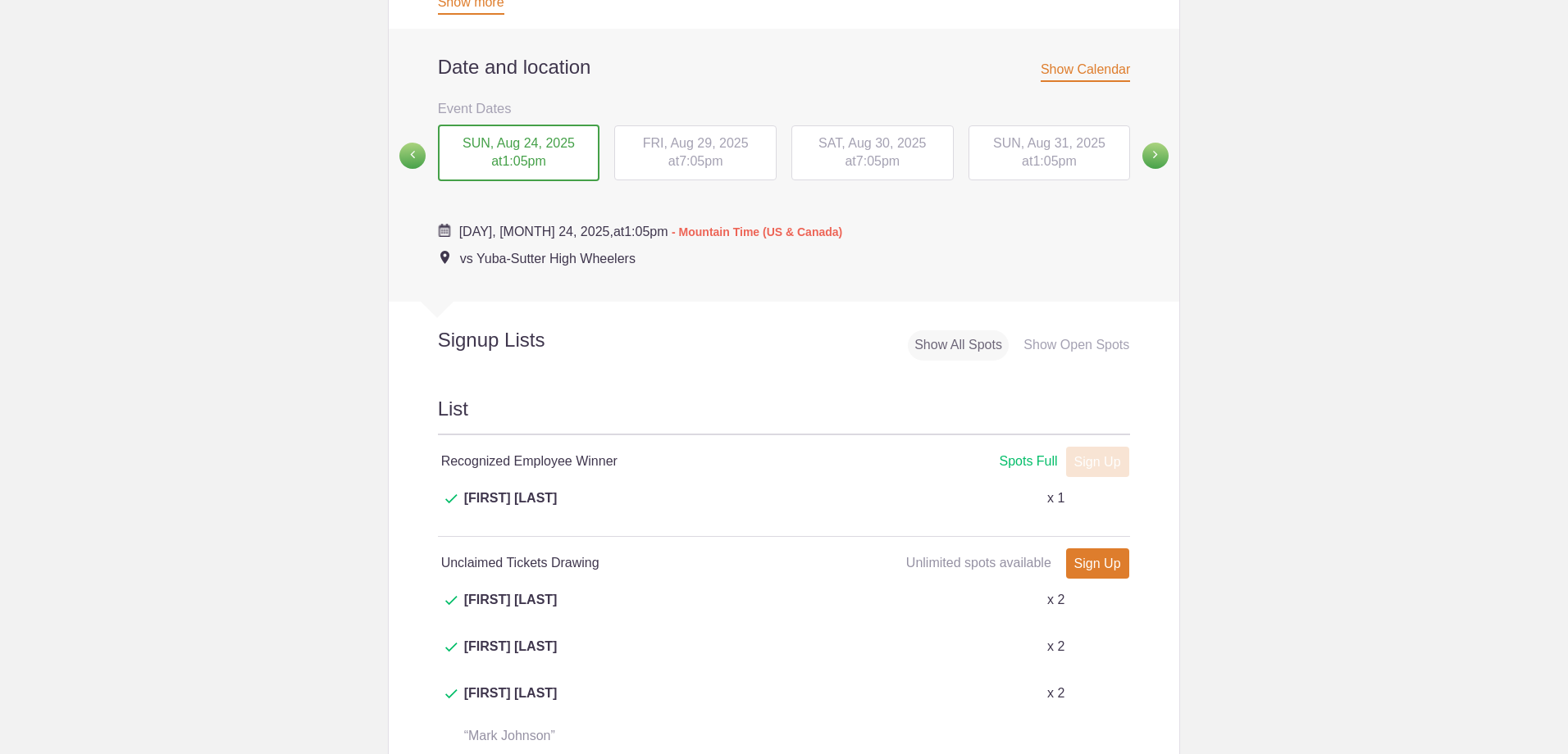 click on "FRI, Aug 29, 2025
at
7:05pm" at bounding box center [695, 153] 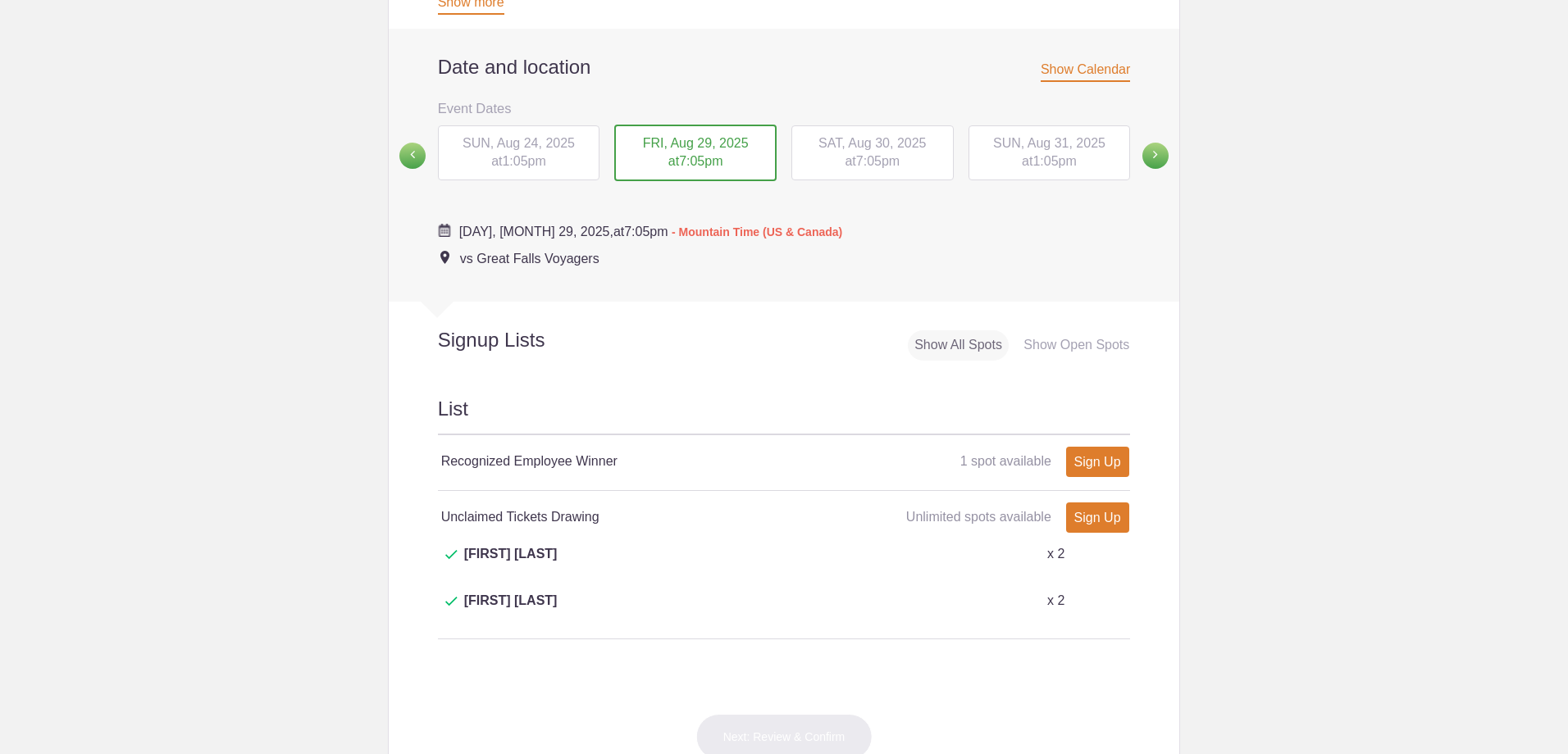 click on "SAT, Aug 30, 2025" at bounding box center (872, 143) 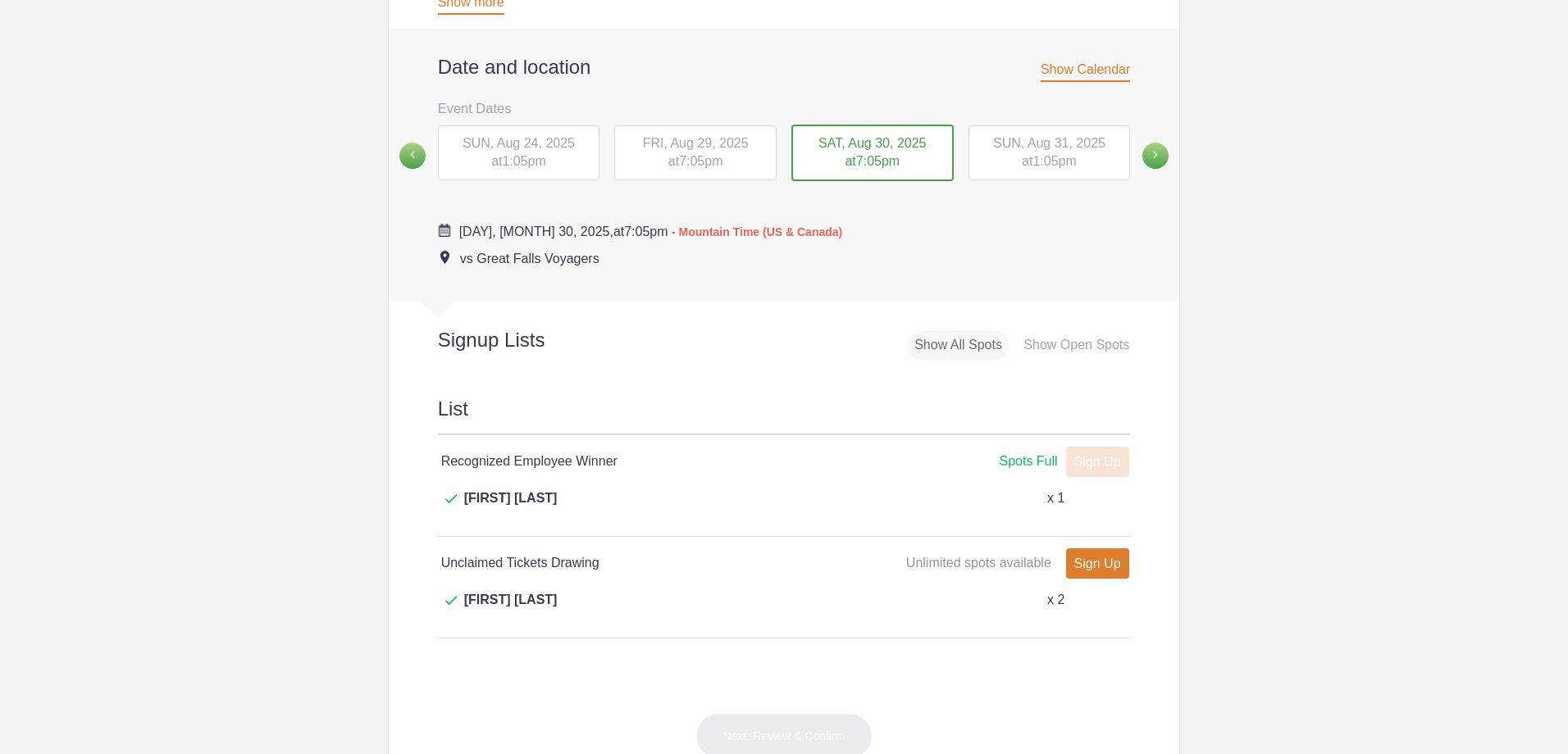 click on "SUN, Aug 31, 2025
at
1:05pm" at bounding box center (1050, 153) 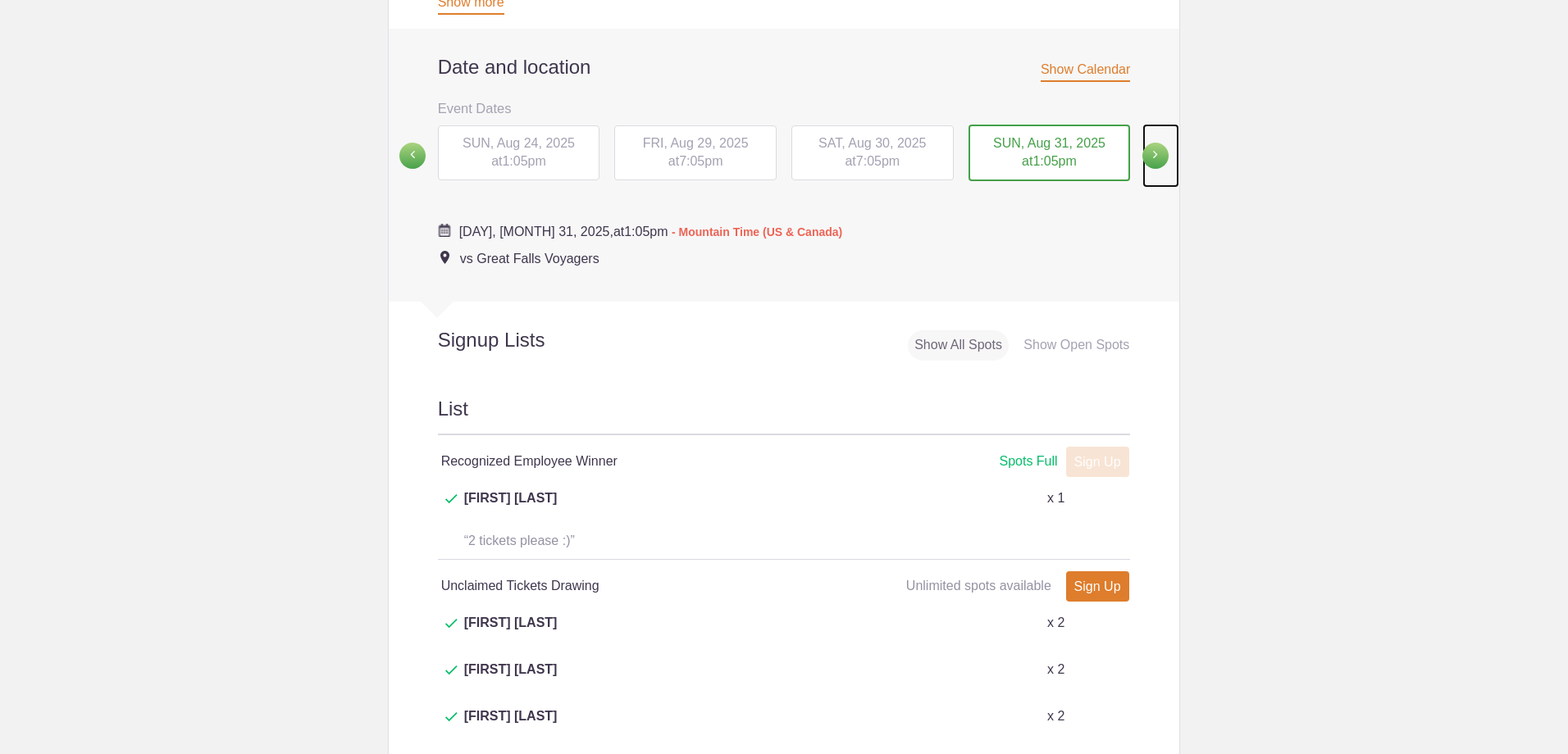click at bounding box center [1155, 156] 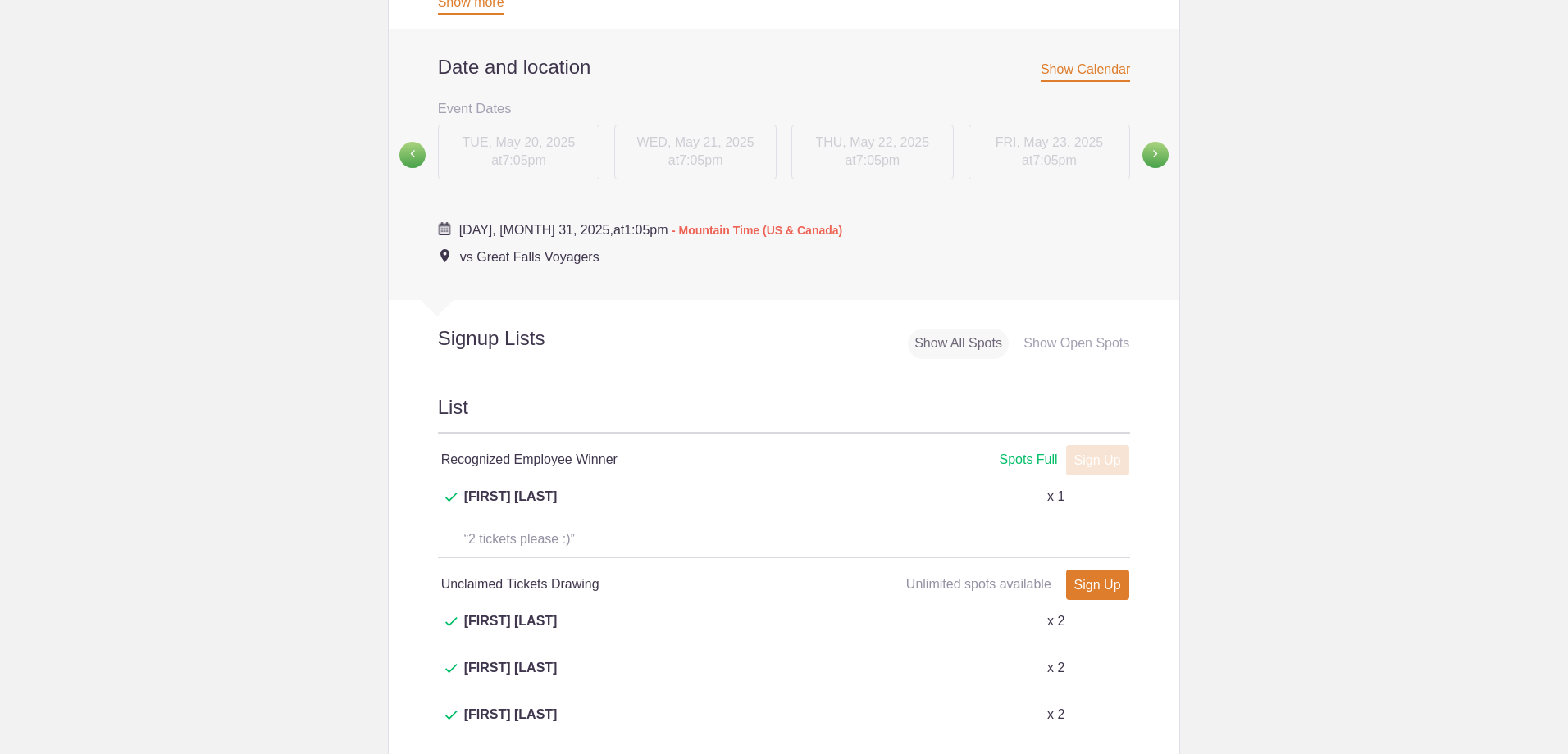 click on "TUE, May 20, 2025
at
7:05pm" at bounding box center (519, 155) 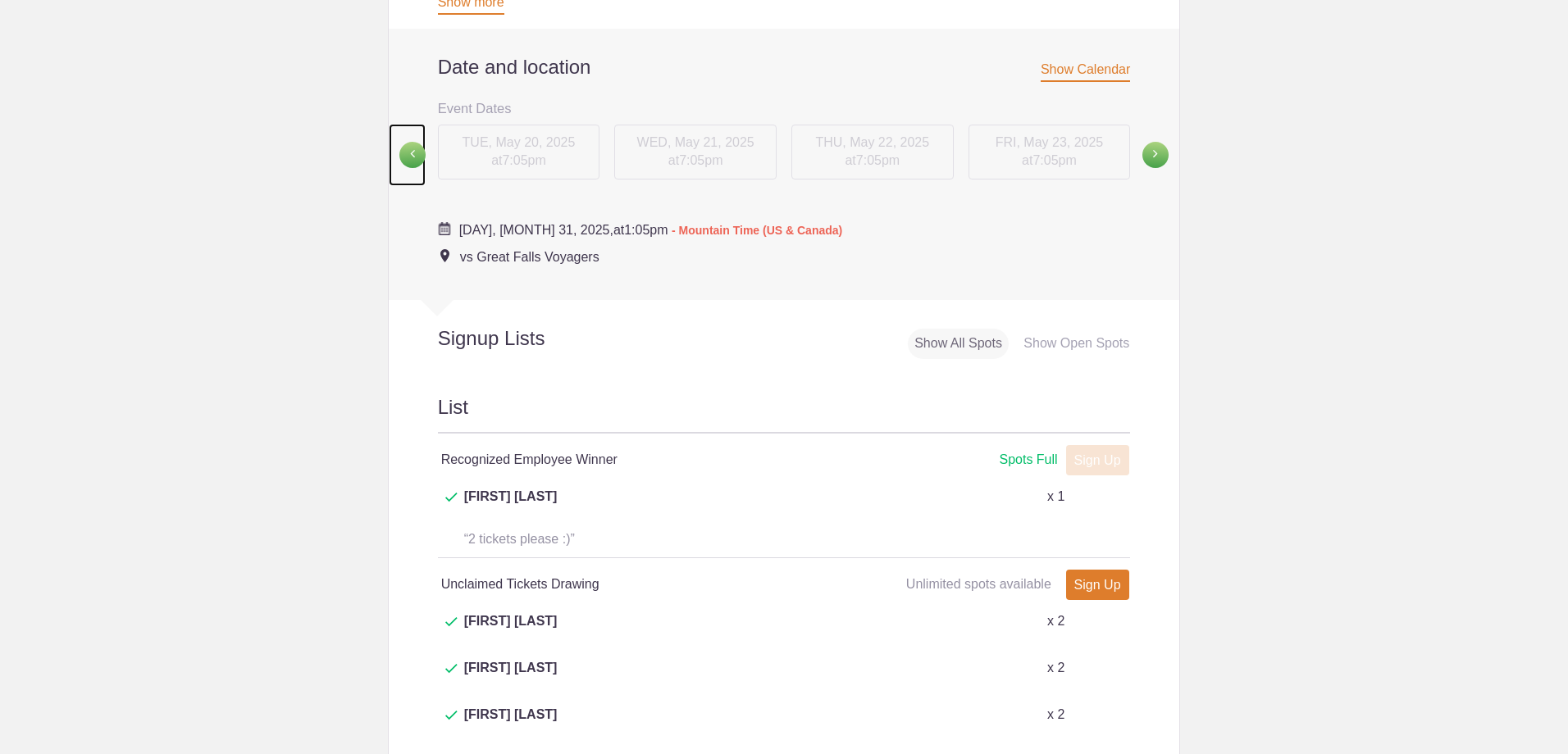 click at bounding box center [413, 155] 